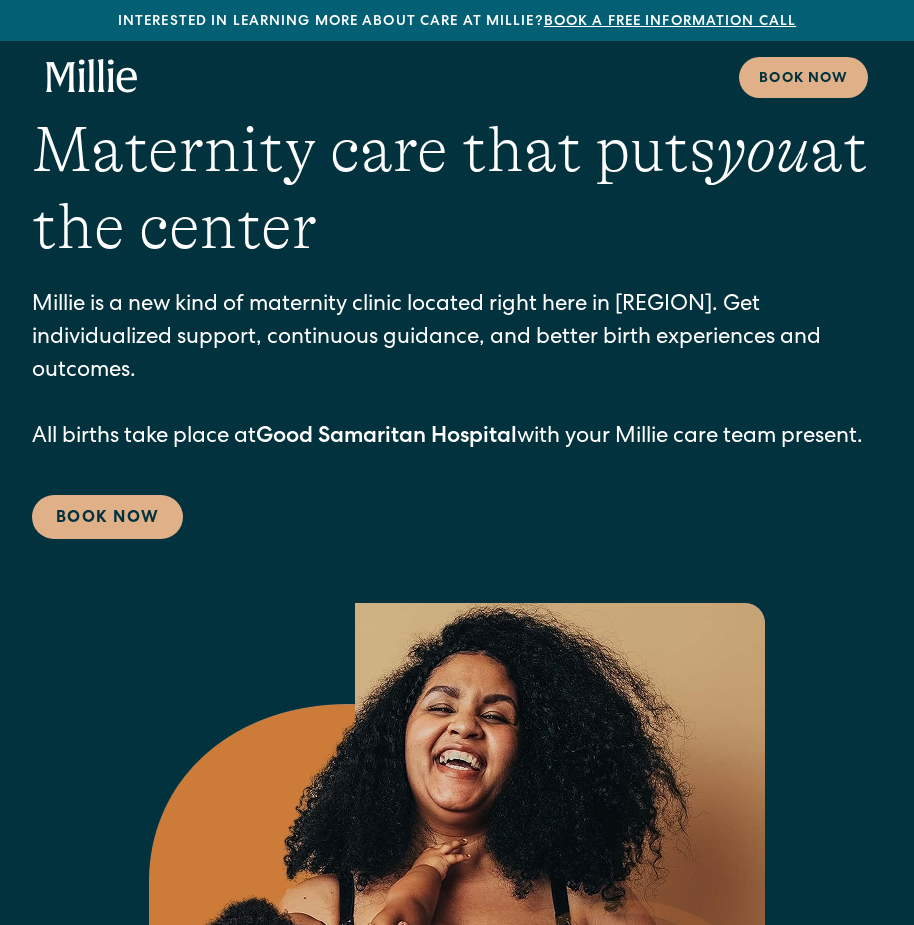 scroll, scrollTop: 0, scrollLeft: 0, axis: both 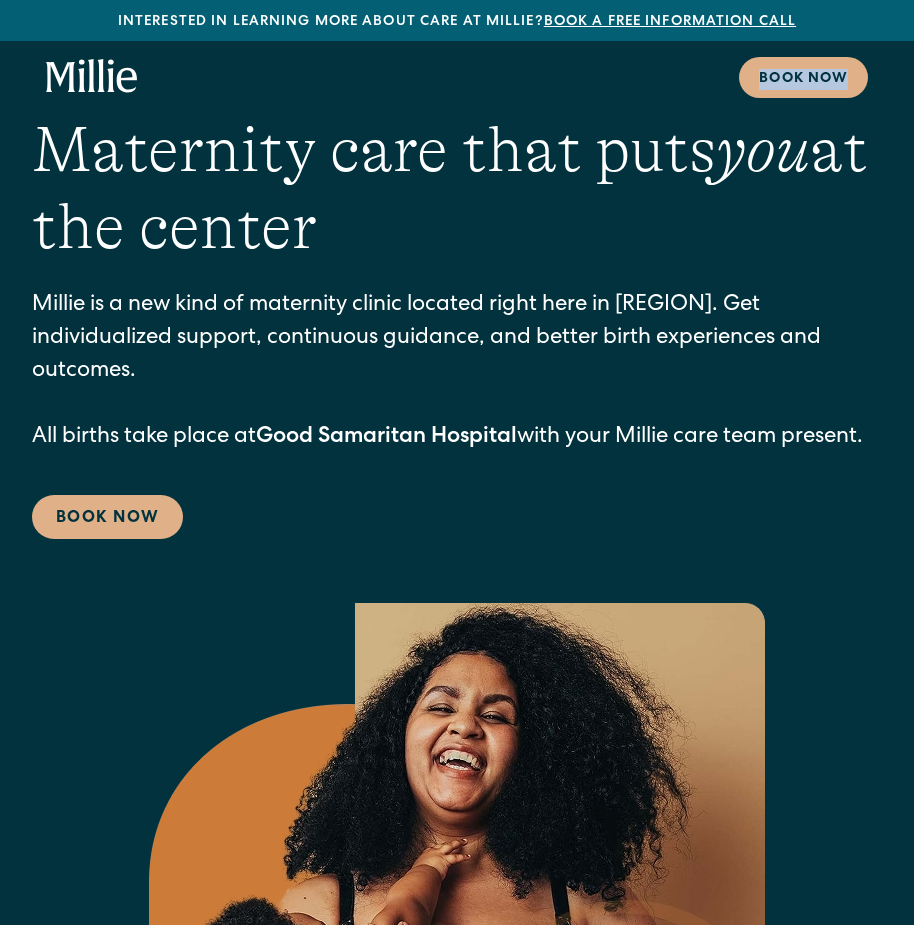drag, startPoint x: 28, startPoint y: 53, endPoint x: 240, endPoint y: 663, distance: 645.7894 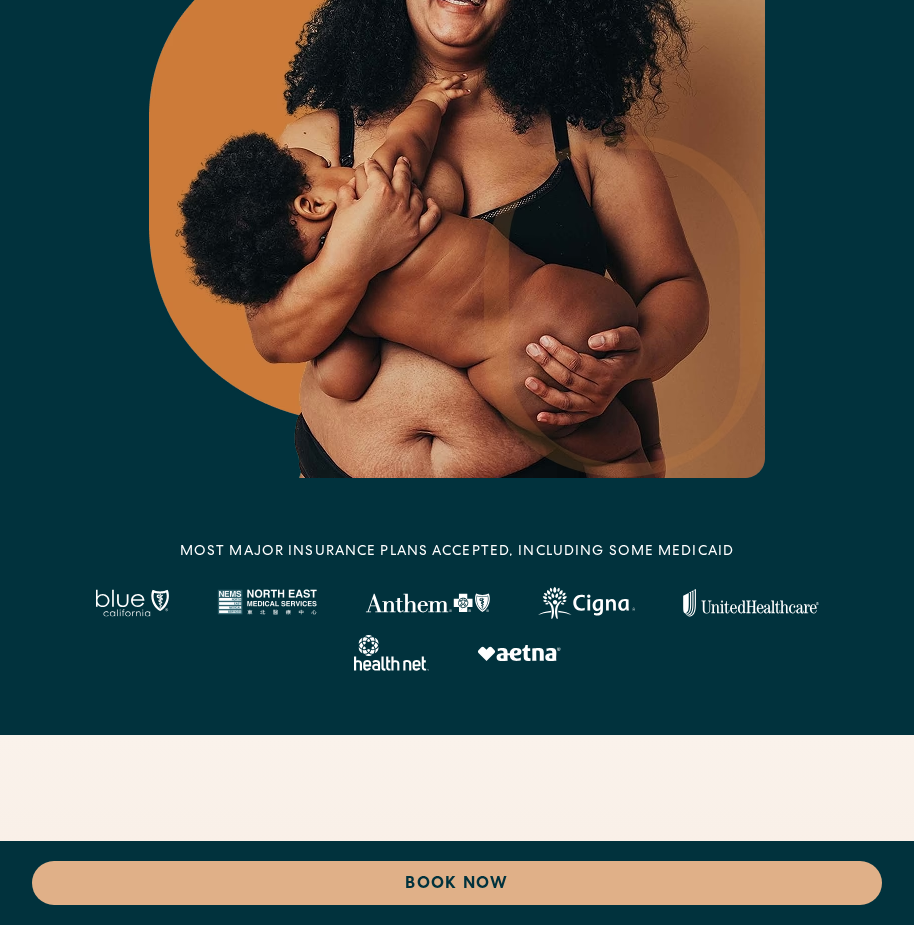 scroll, scrollTop: 800, scrollLeft: 0, axis: vertical 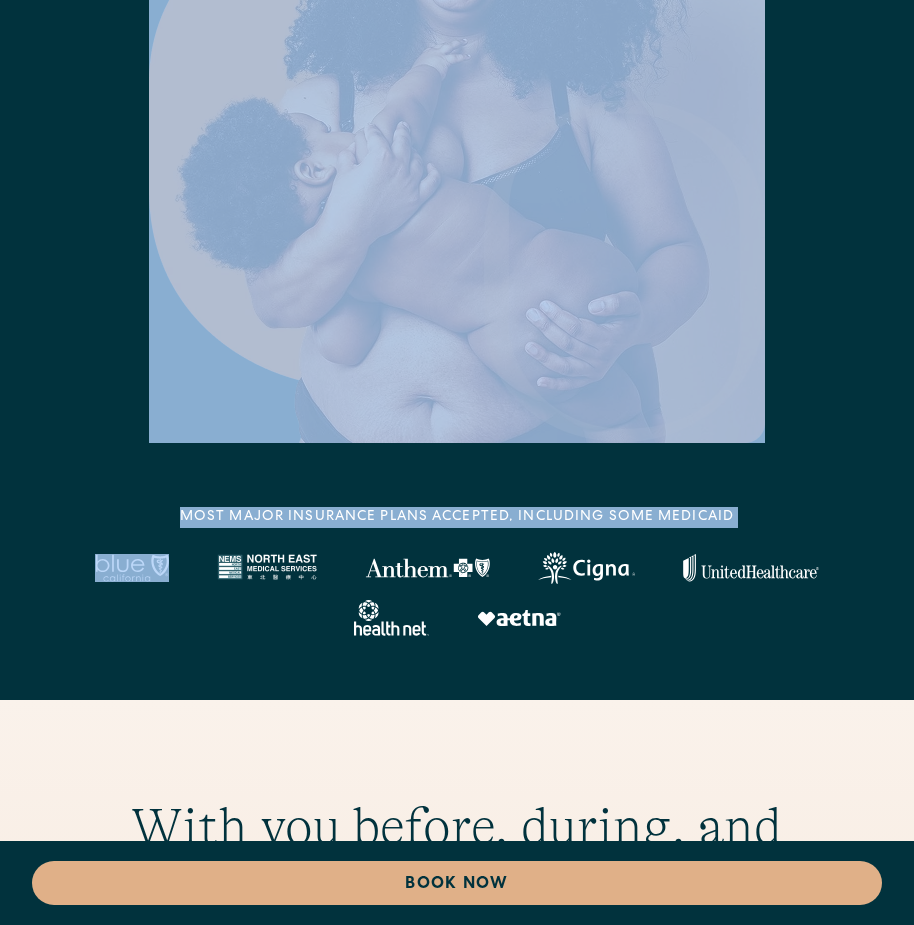 drag, startPoint x: 134, startPoint y: 546, endPoint x: 806, endPoint y: 539, distance: 672.03644 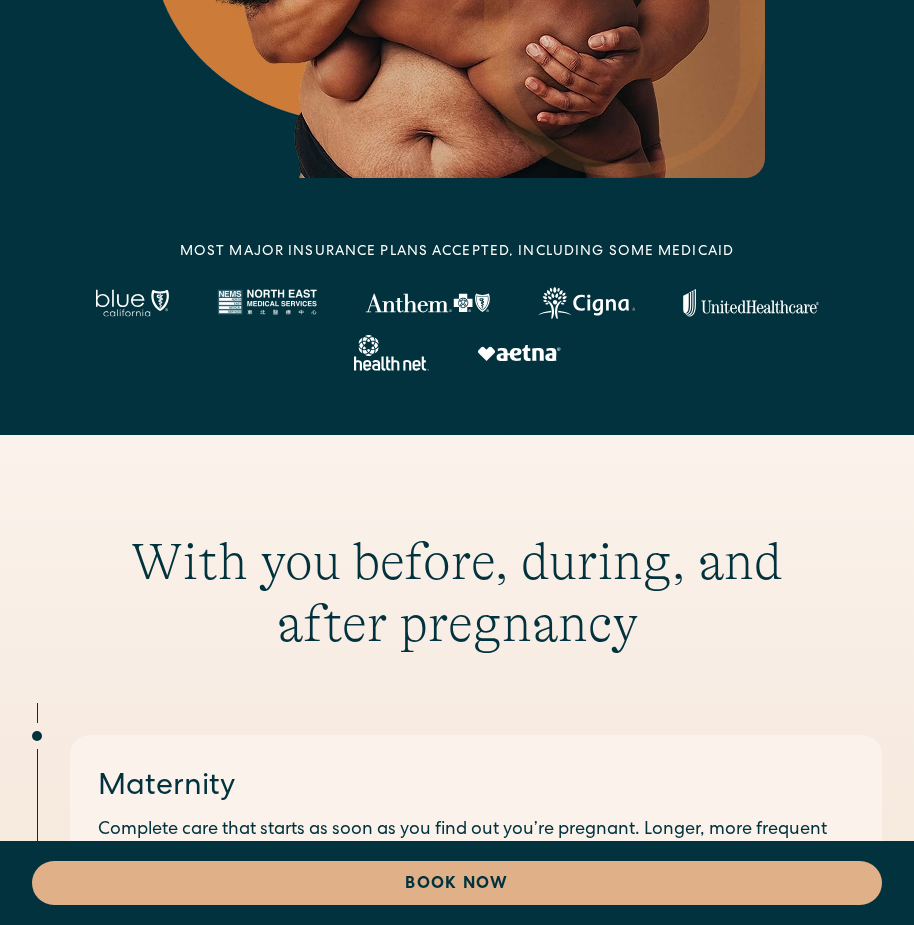 scroll, scrollTop: 1100, scrollLeft: 0, axis: vertical 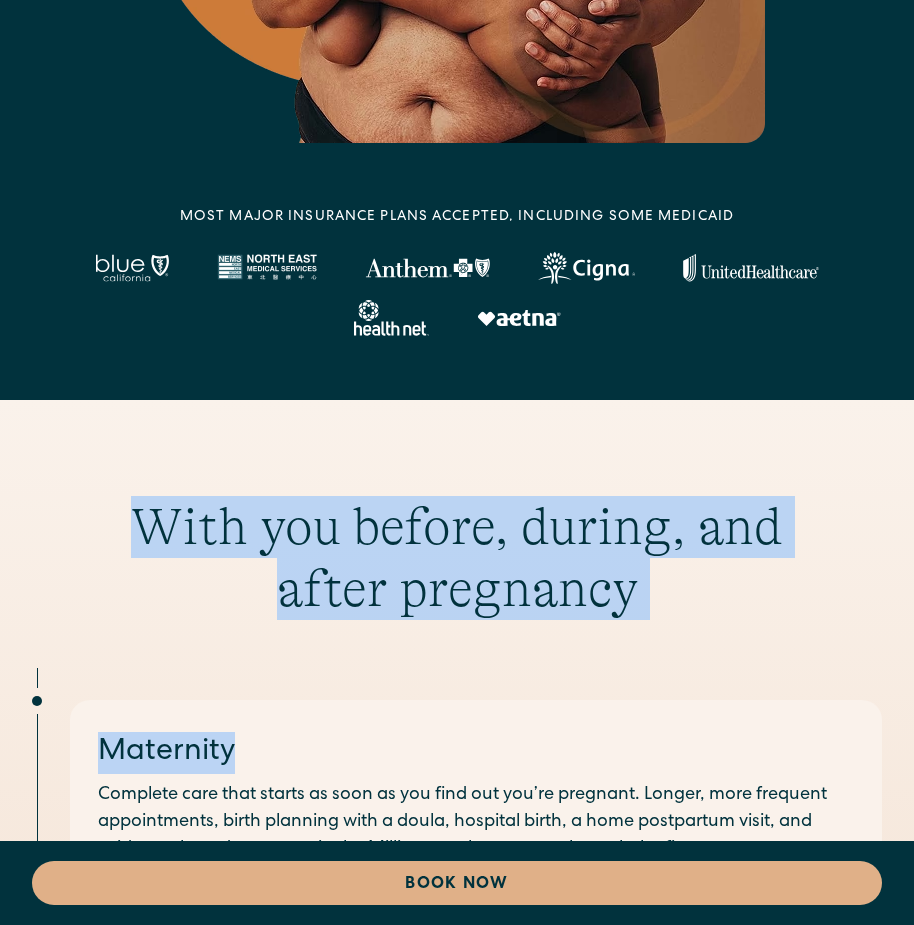 drag, startPoint x: 81, startPoint y: 503, endPoint x: 784, endPoint y: 665, distance: 721.42426 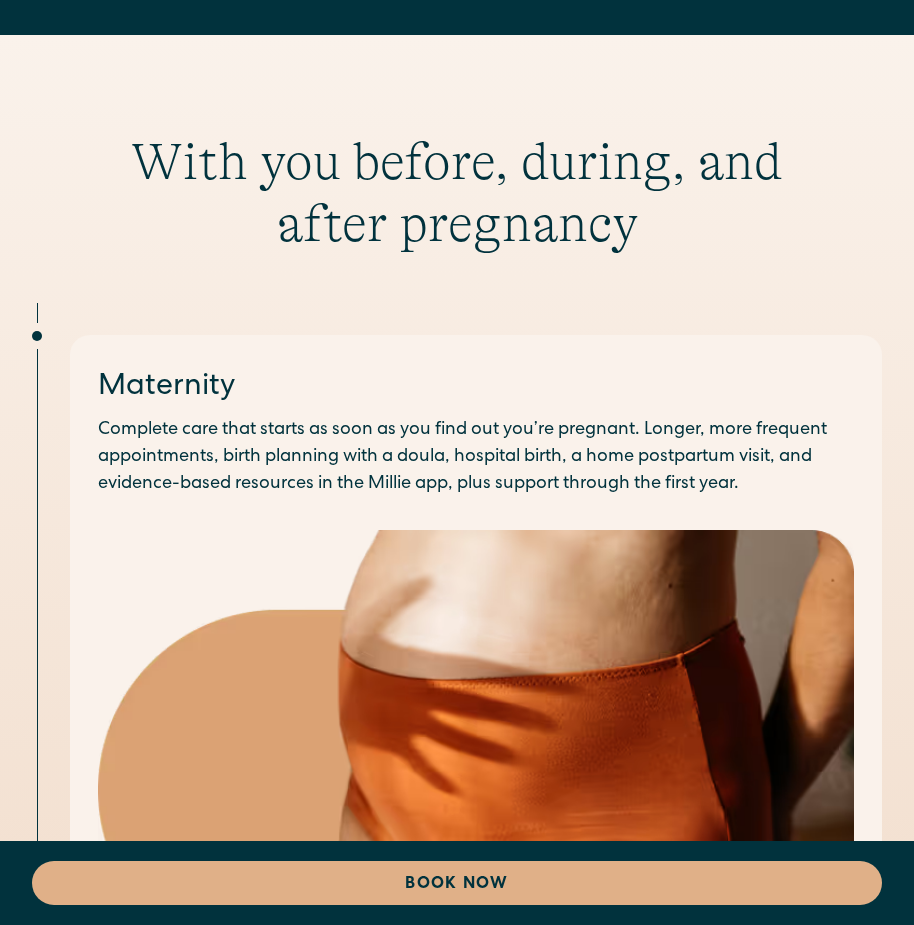 scroll, scrollTop: 1500, scrollLeft: 0, axis: vertical 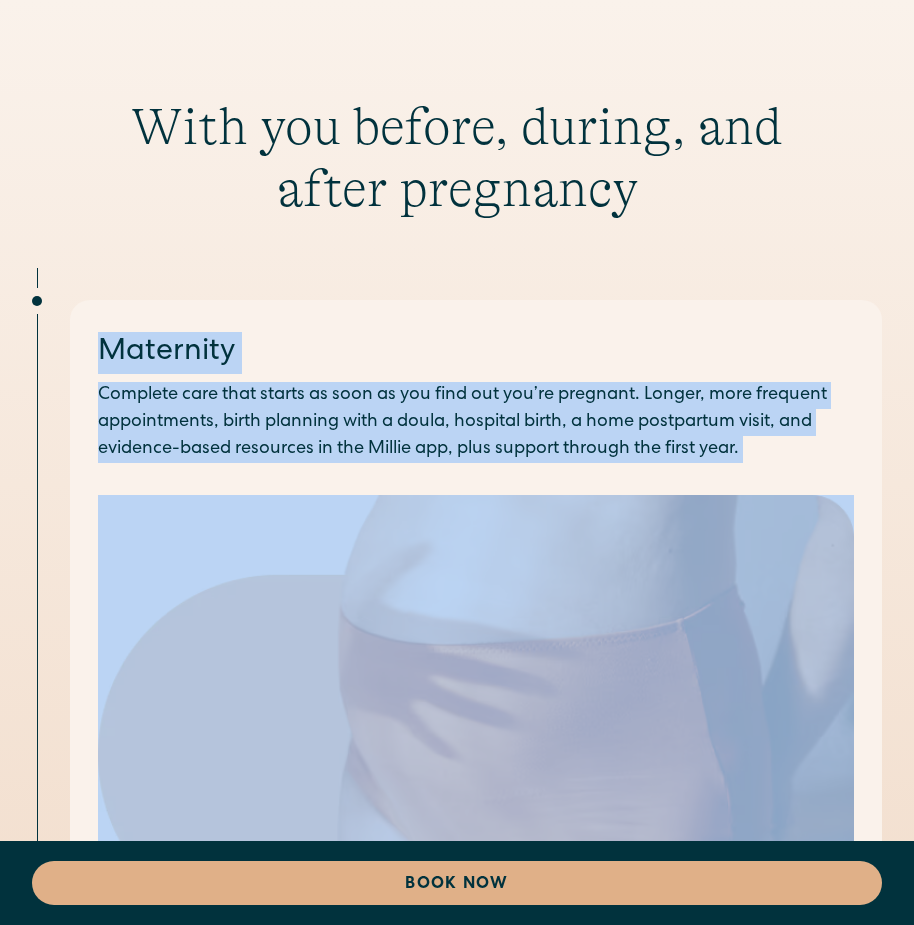 drag, startPoint x: 67, startPoint y: 330, endPoint x: 633, endPoint y: 604, distance: 628.83386 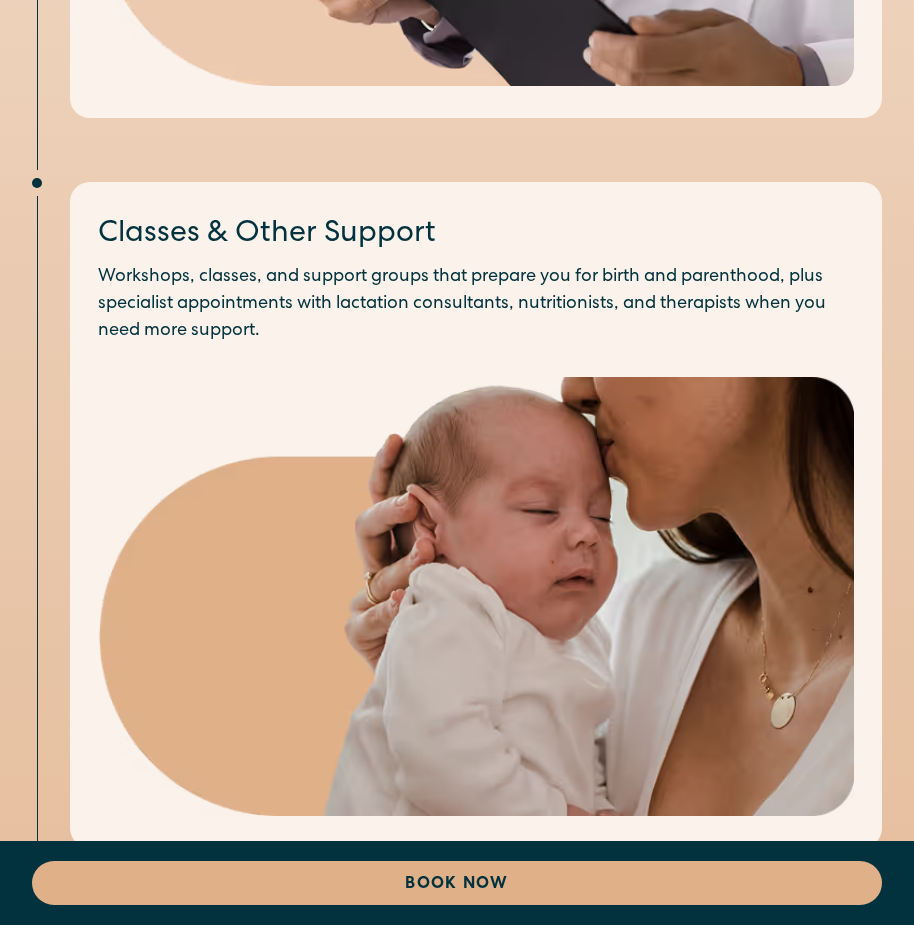scroll, scrollTop: 3100, scrollLeft: 0, axis: vertical 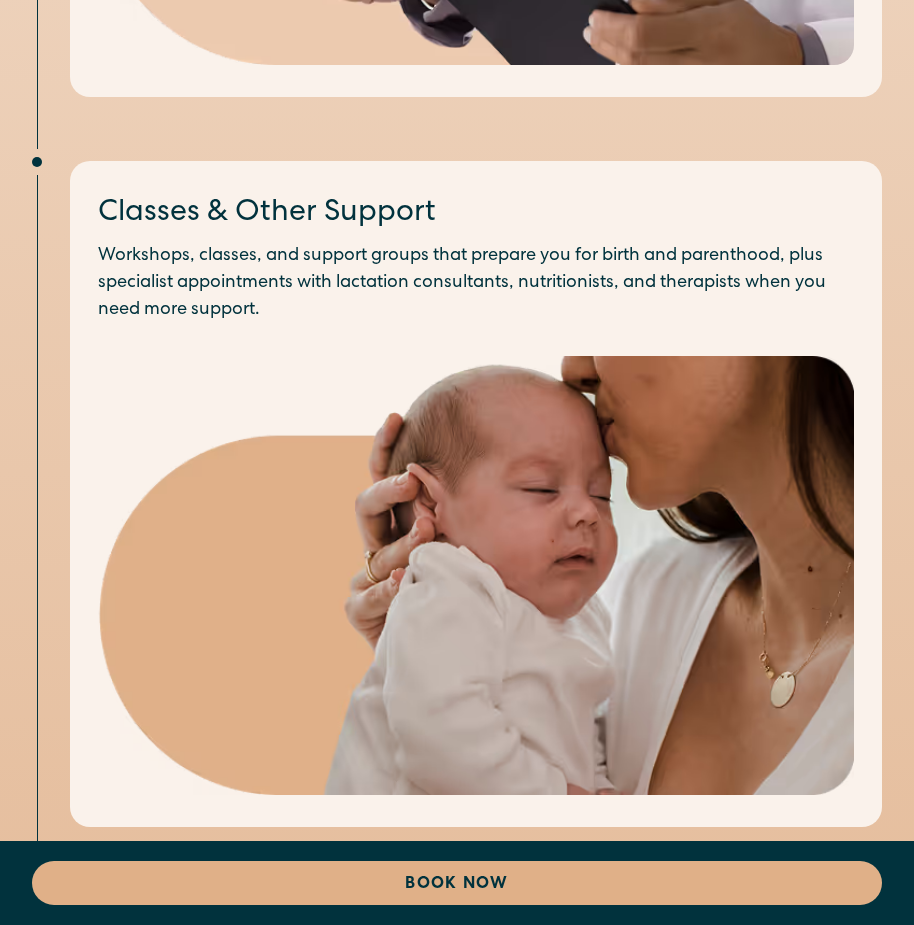 drag, startPoint x: 124, startPoint y: 200, endPoint x: 457, endPoint y: 419, distance: 398.5599 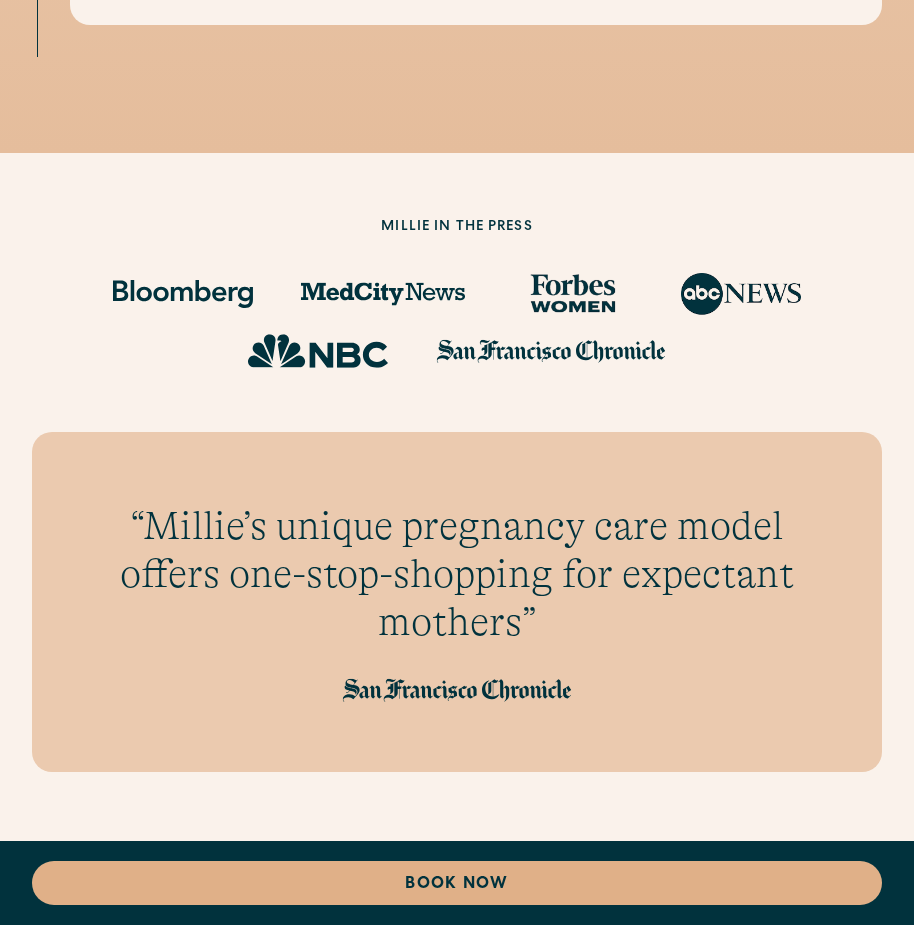 scroll, scrollTop: 4000, scrollLeft: 0, axis: vertical 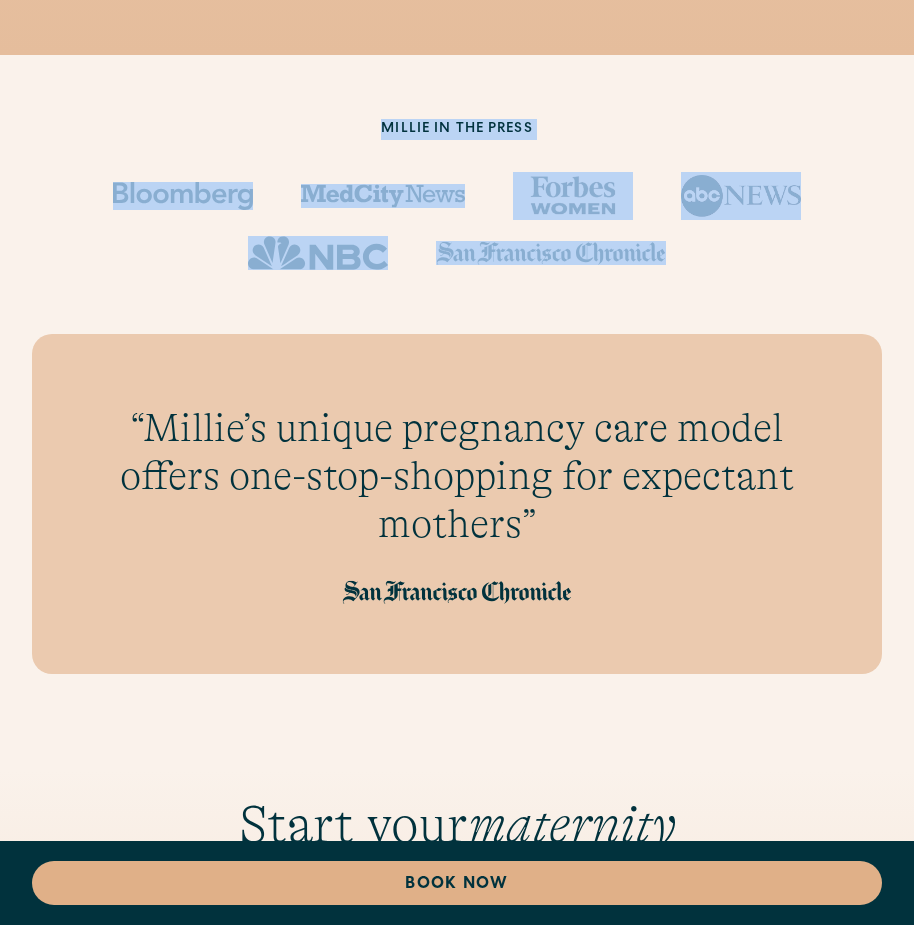 drag, startPoint x: 172, startPoint y: 116, endPoint x: 680, endPoint y: 279, distance: 533.5101 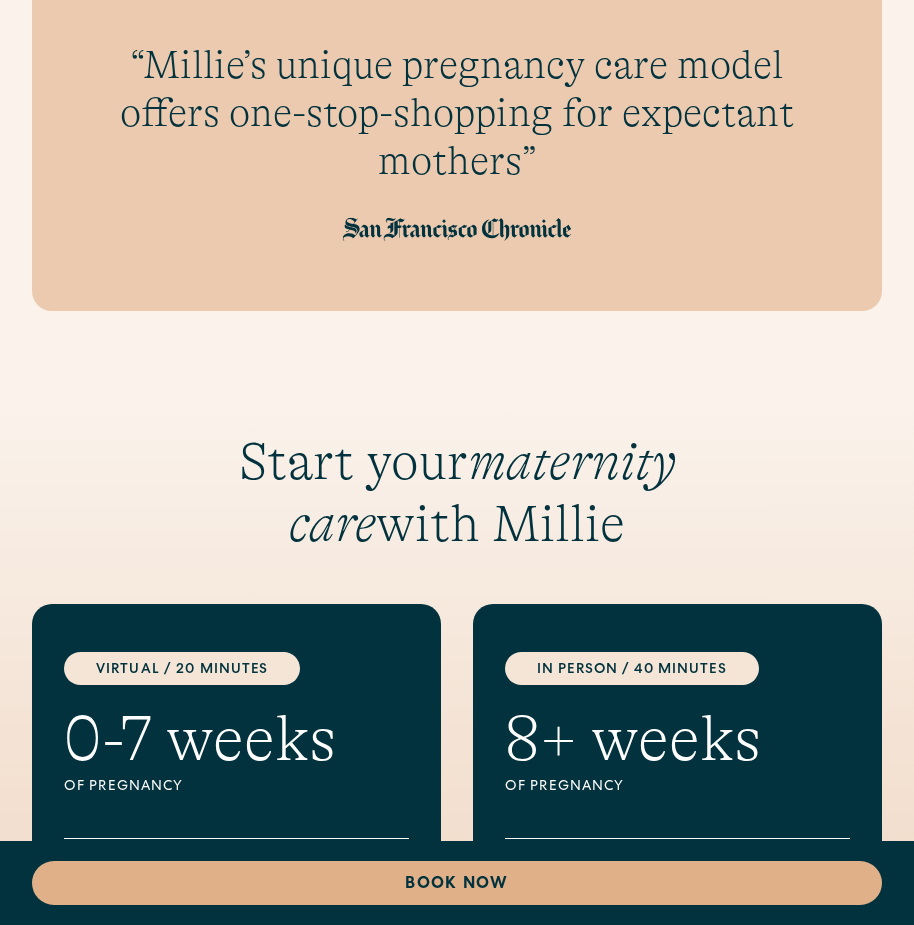 scroll, scrollTop: 4400, scrollLeft: 0, axis: vertical 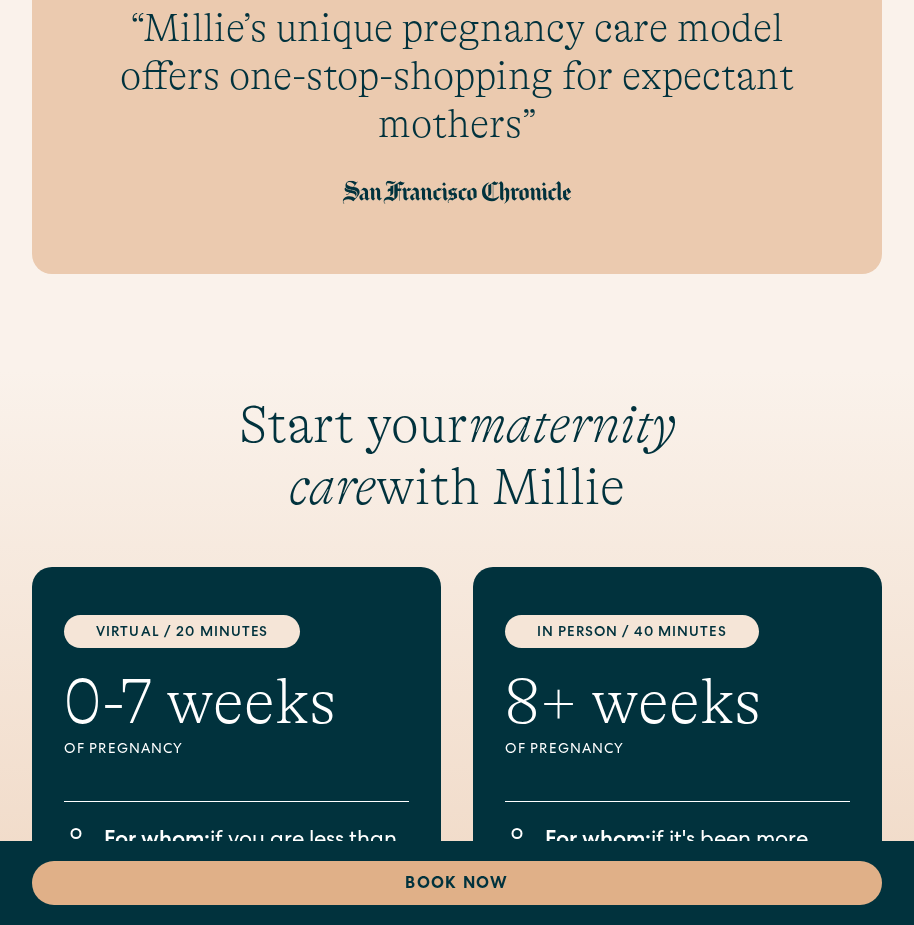 drag, startPoint x: 165, startPoint y: 389, endPoint x: 665, endPoint y: 505, distance: 513.27966 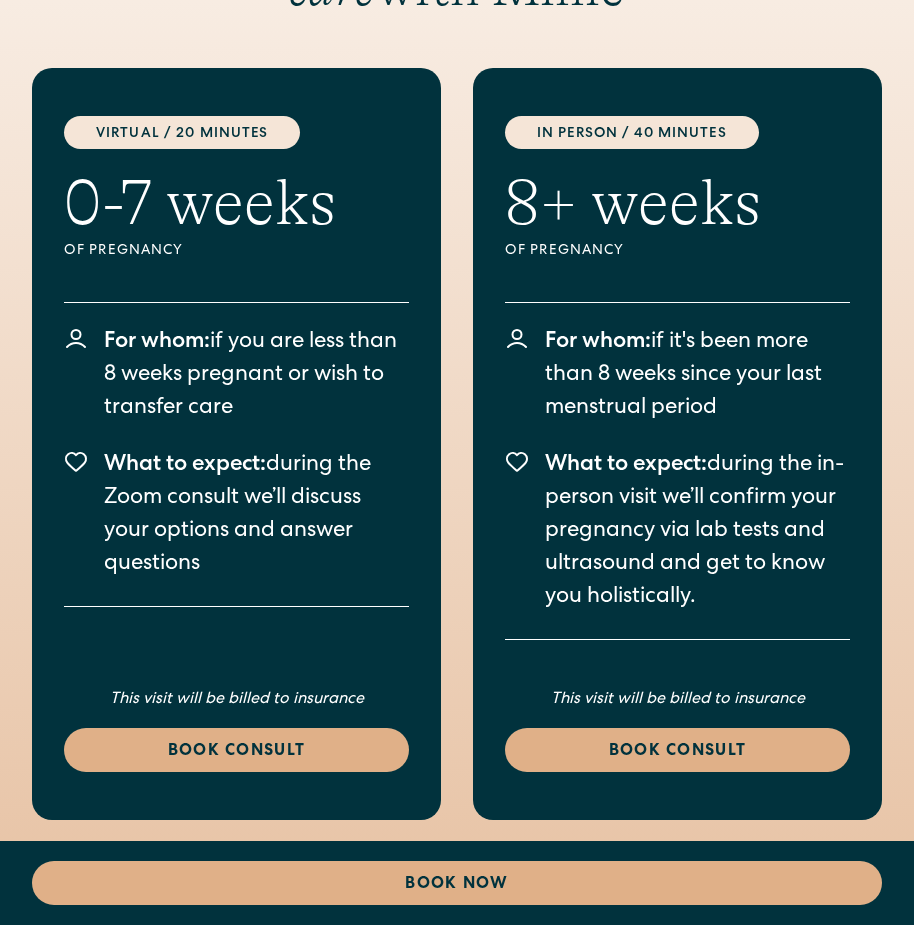 scroll, scrollTop: 4900, scrollLeft: 0, axis: vertical 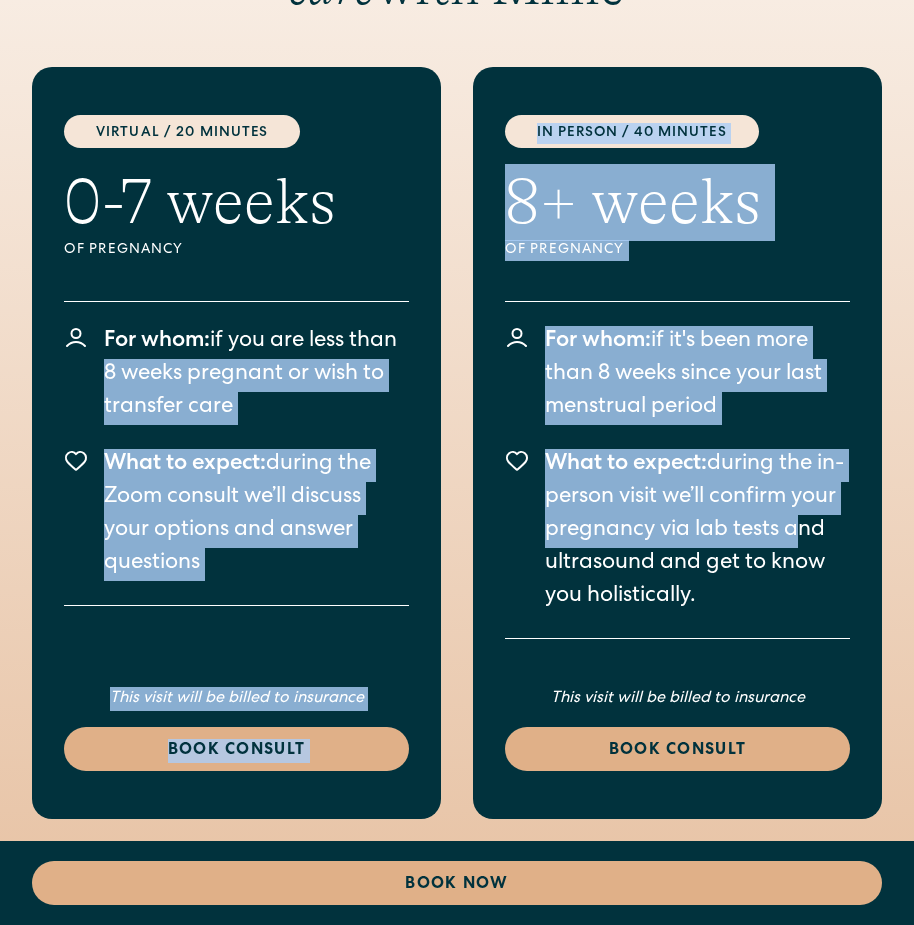 drag, startPoint x: 455, startPoint y: 313, endPoint x: 493, endPoint y: 795, distance: 483.4956 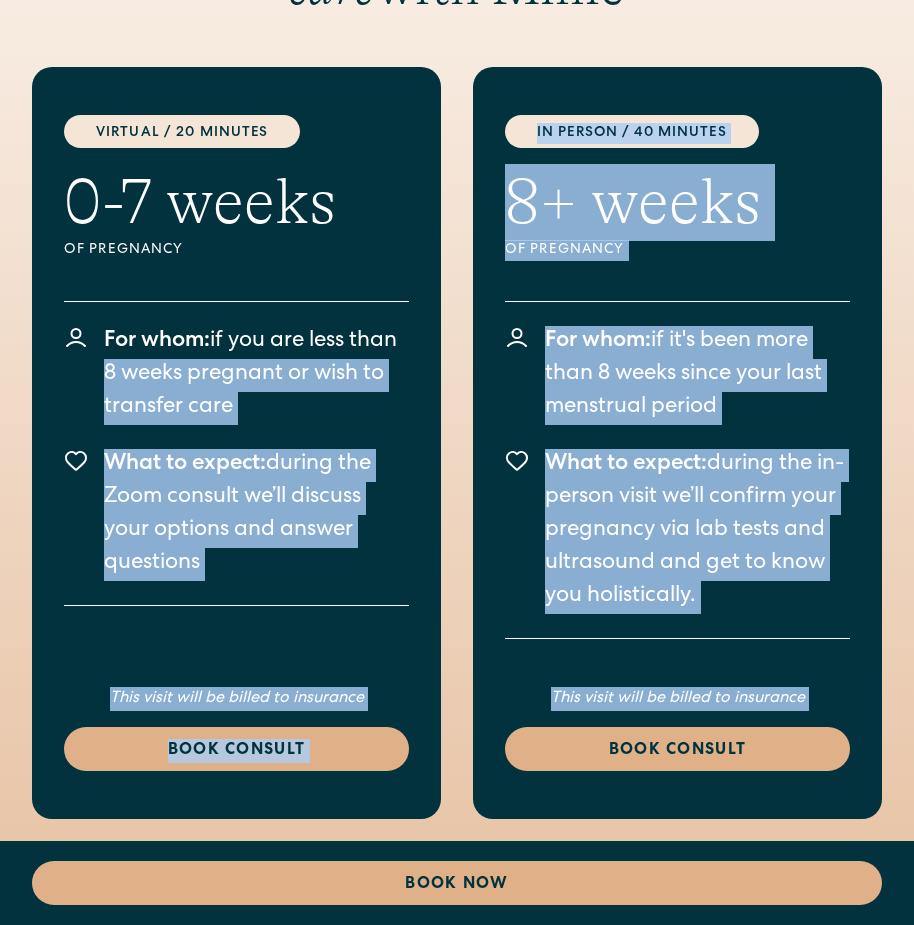 click on "Virtual / 20 Minutes [AGE]-[AGE] Of pregnancy For whom: if you are less than [AGE] weeks pregnant or wish to transfer care What to expect: during the Zoom consult we’ll discuss your options and answer questions This visit will be billed to insurance Book consult in person / 40 minutes 8+ weeks Of pregnancy For whom: if it's been more than [AGE] weeks since your last menstrual period What to expect: during the in-person visit we’ll confirm your pregnancy via lab tests and ultrasound and get to know you holistically. This visit will be billed to insurance Book consult" at bounding box center [457, 443] 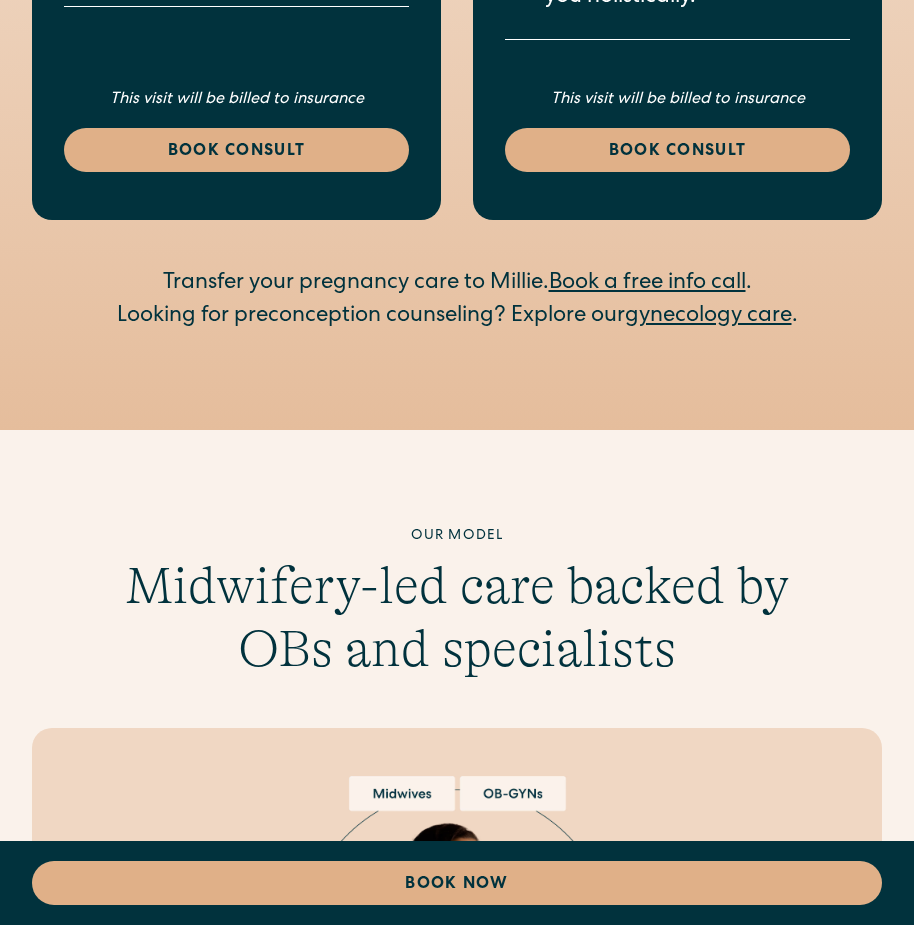 scroll, scrollTop: 5500, scrollLeft: 0, axis: vertical 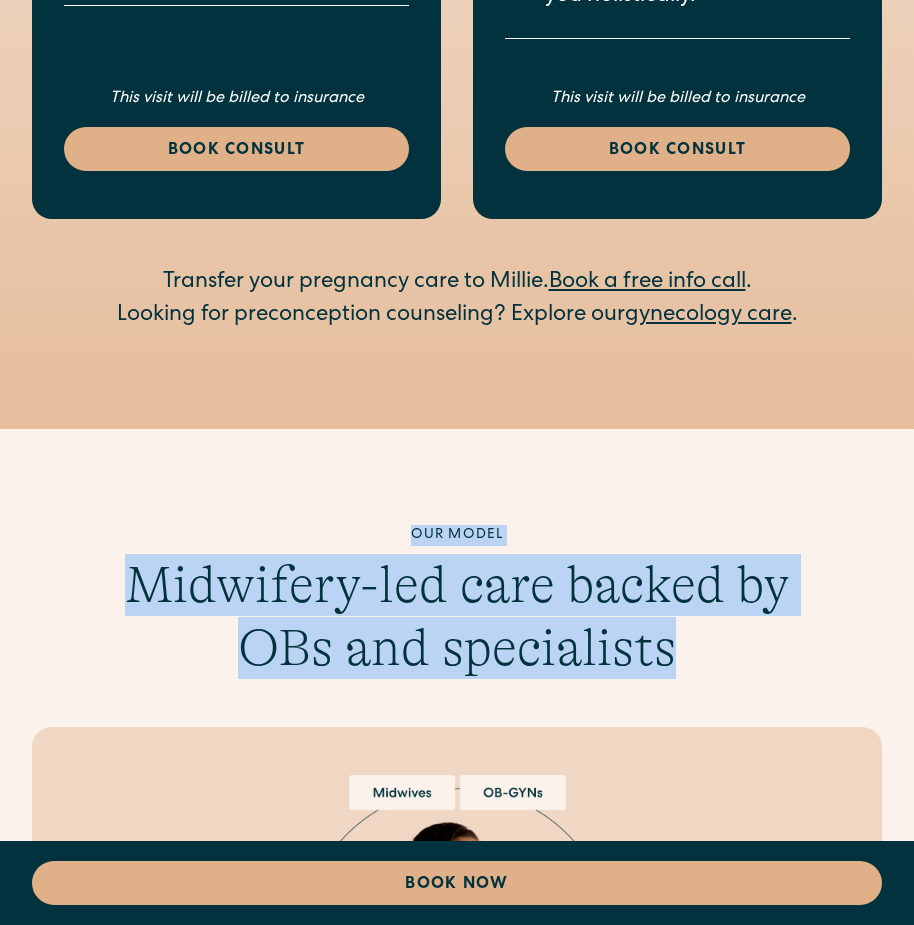 drag, startPoint x: 553, startPoint y: 684, endPoint x: 670, endPoint y: 710, distance: 119.85408 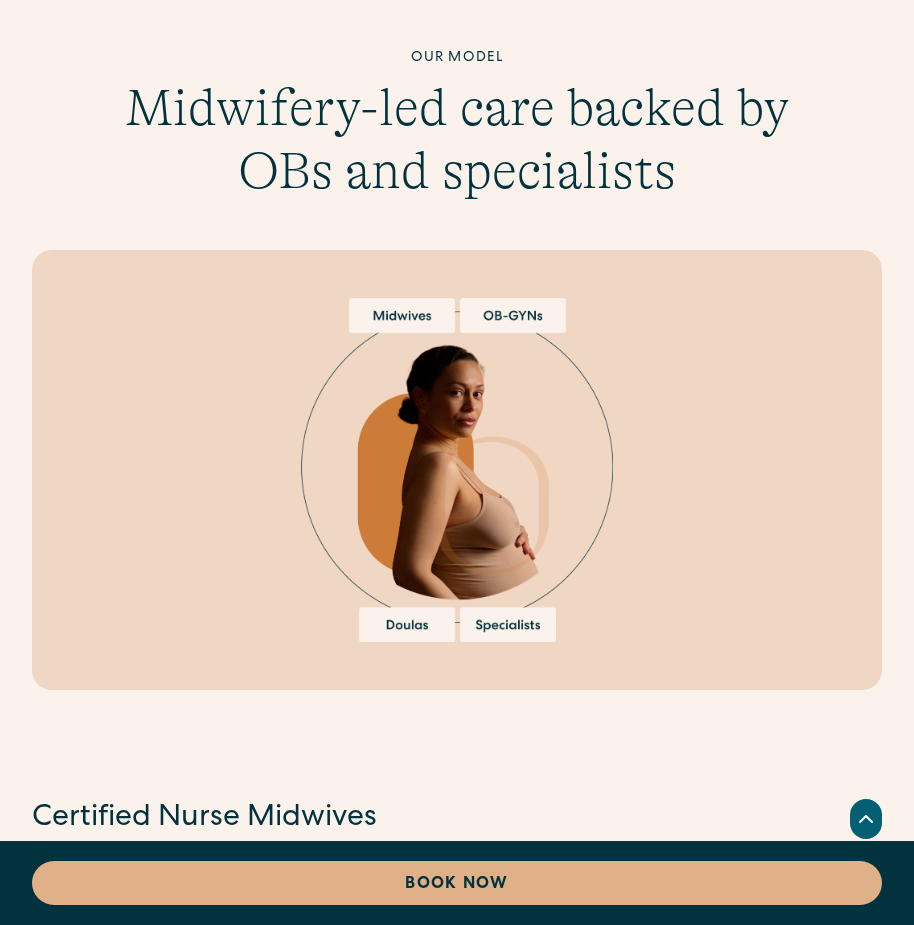 scroll, scrollTop: 6000, scrollLeft: 0, axis: vertical 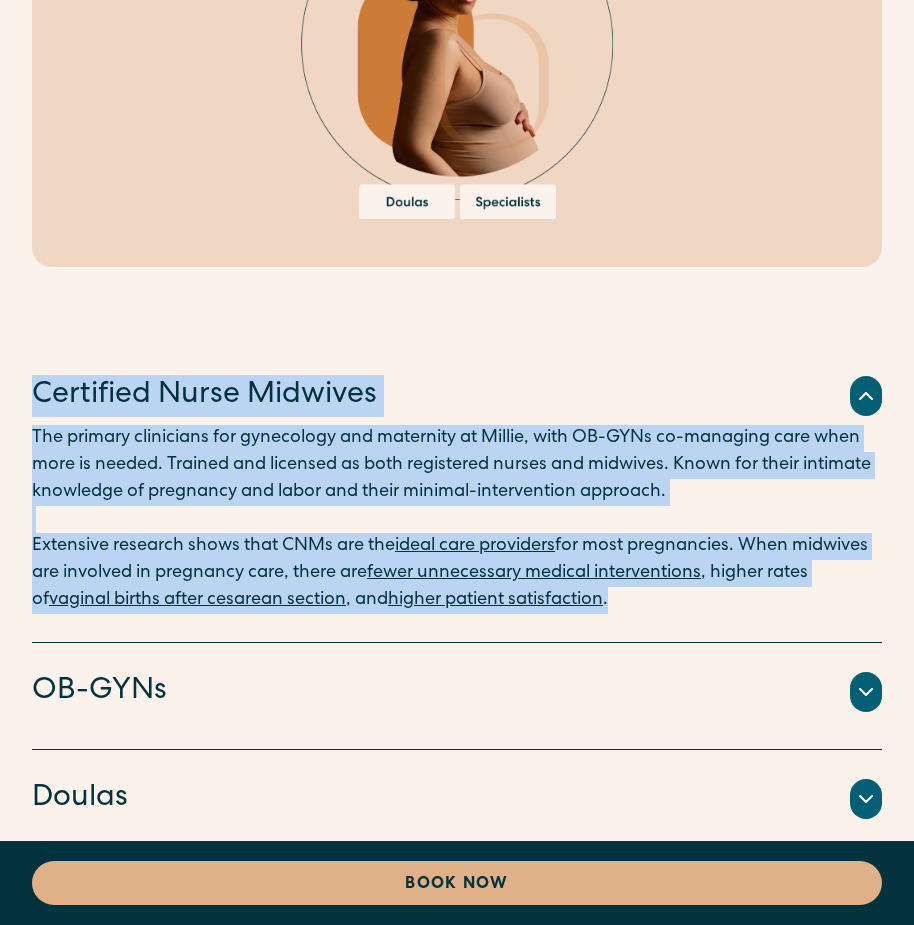 drag, startPoint x: 27, startPoint y: 380, endPoint x: 731, endPoint y: 633, distance: 748.0809 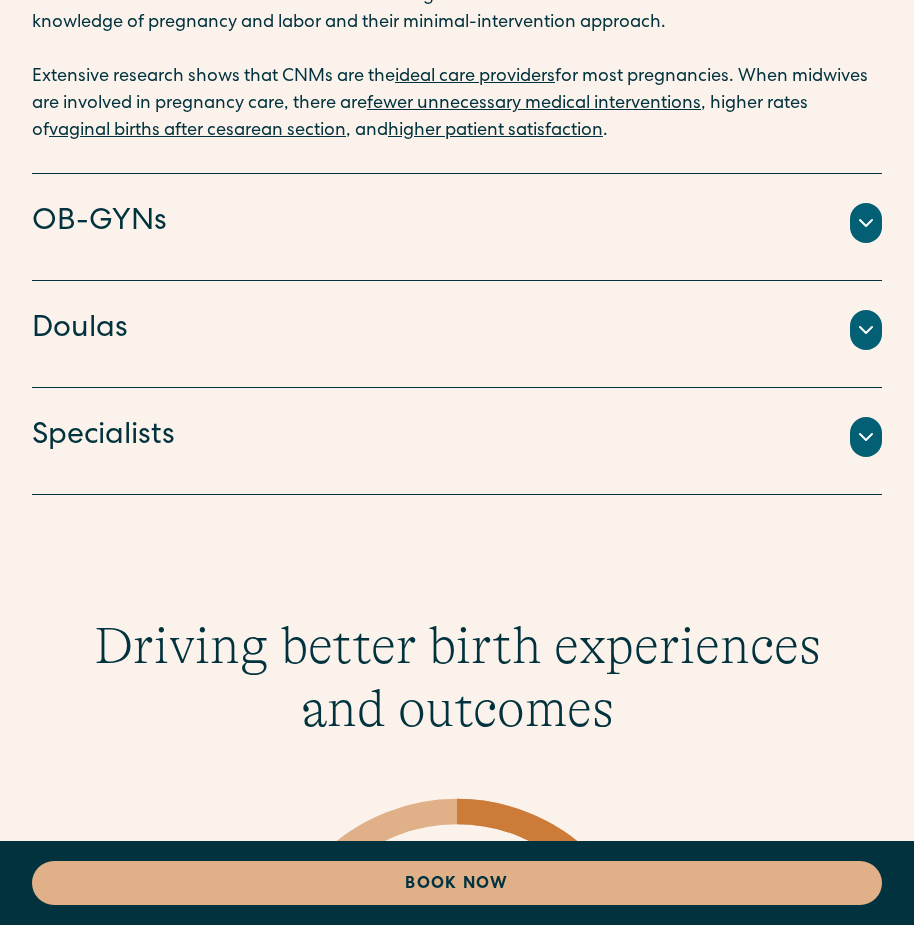 scroll, scrollTop: 7000, scrollLeft: 0, axis: vertical 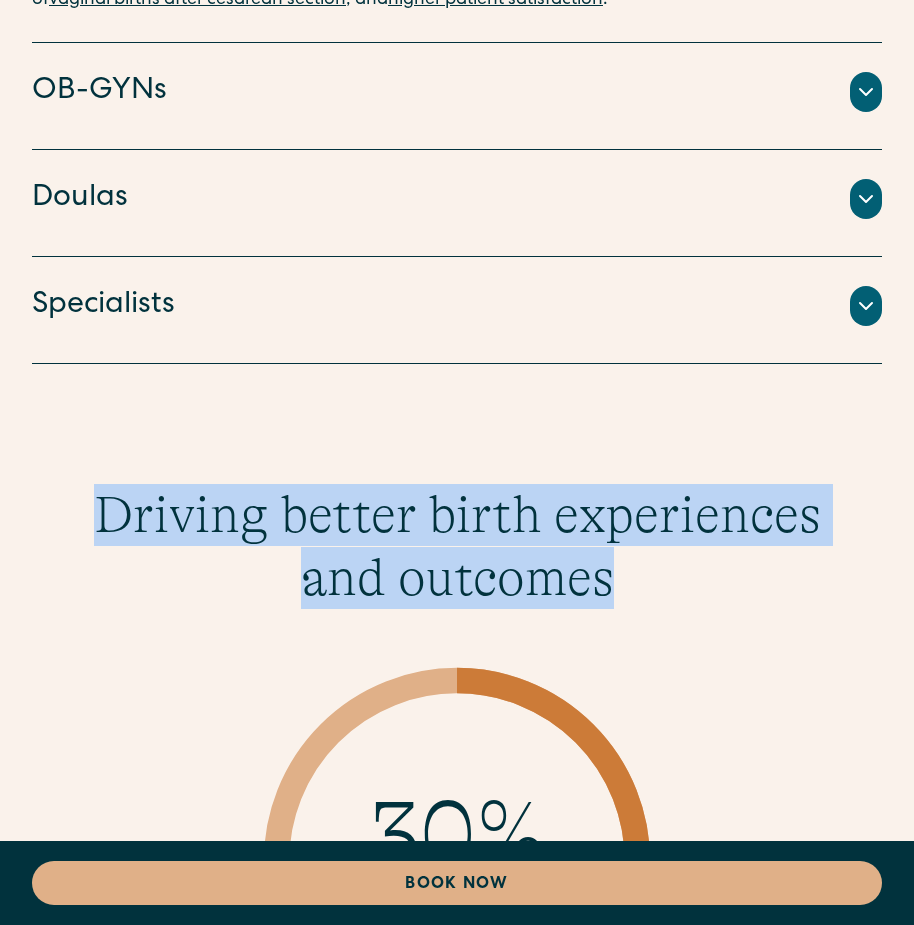 drag, startPoint x: 83, startPoint y: 517, endPoint x: 738, endPoint y: 627, distance: 664.1724 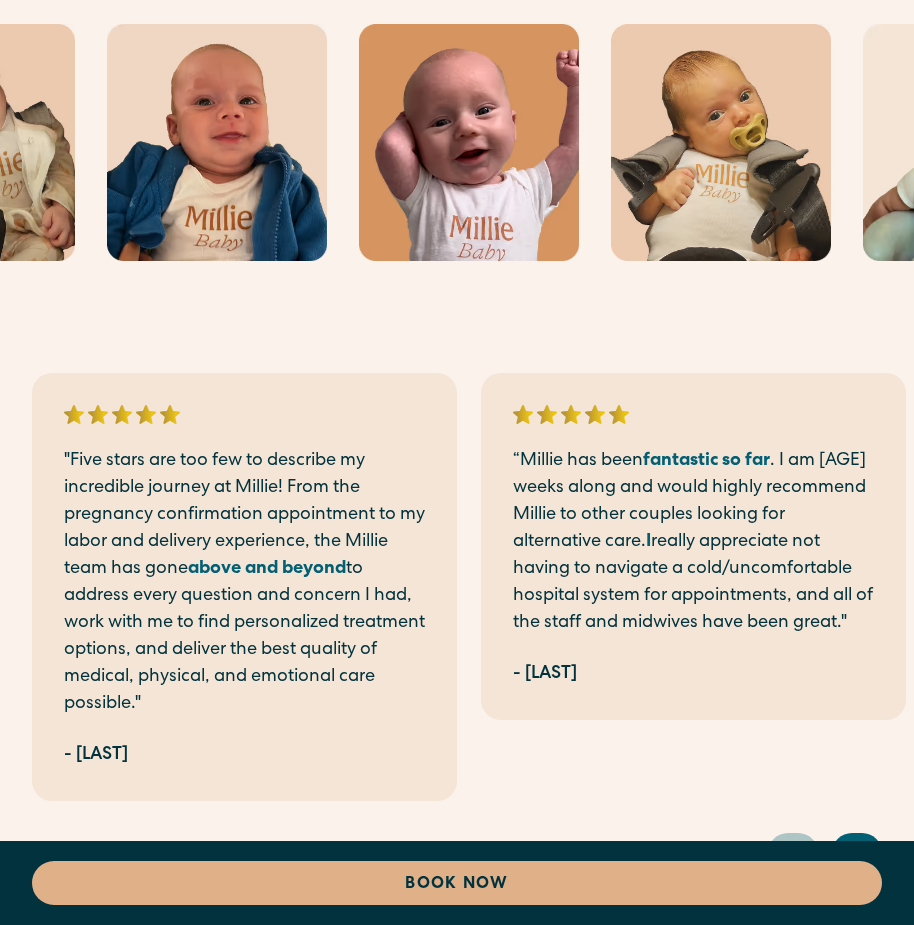 scroll, scrollTop: 9100, scrollLeft: 0, axis: vertical 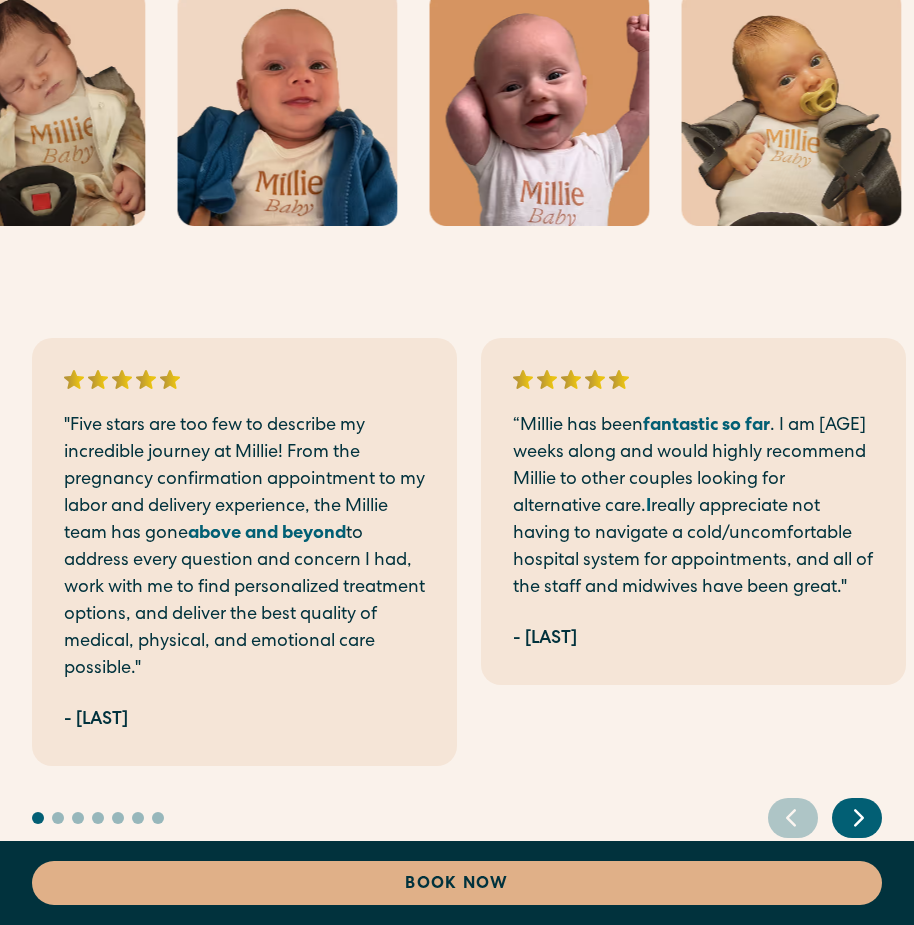 click on ""Five stars are too few to describe my incredible journey at Millie! From the pregnancy confirmation appointment to my labor and delivery experience, the Millie team has gone above and beyond to address every question and concern I had, work with me to find personalized treatment options, and deliver the best quality of medical, physical, and emotional care possible." - [FIRST] [INITIAL]" at bounding box center (244, 552) 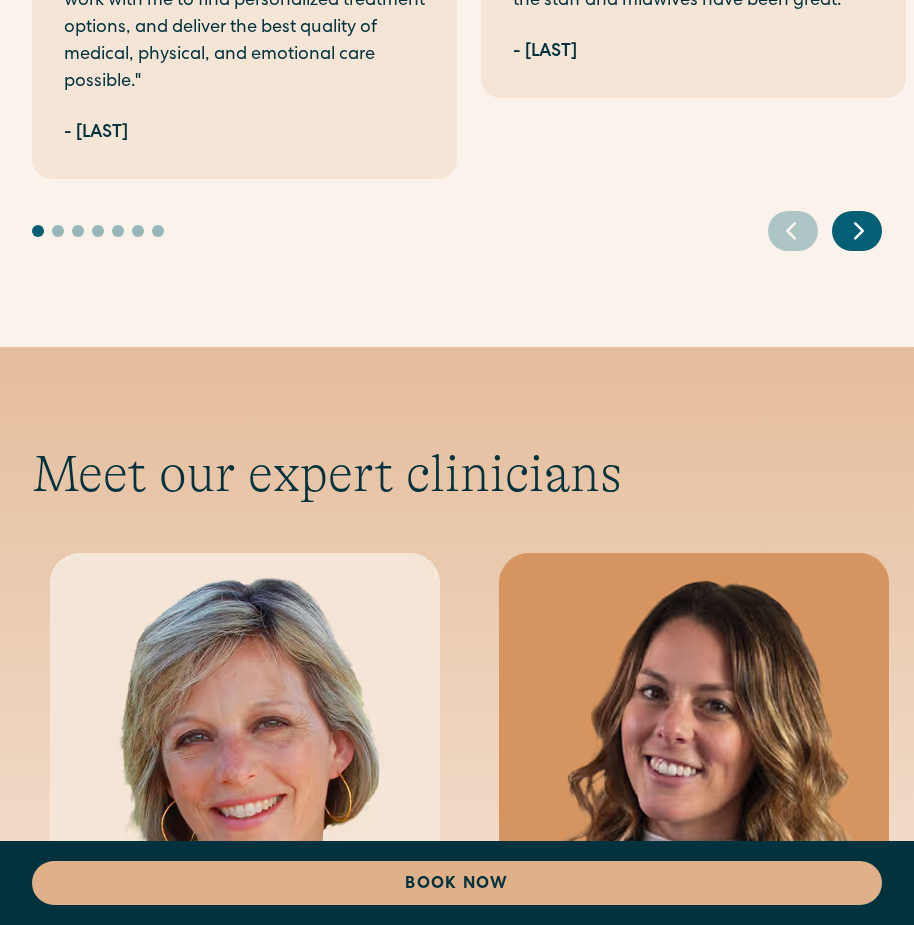 scroll, scrollTop: 9700, scrollLeft: 0, axis: vertical 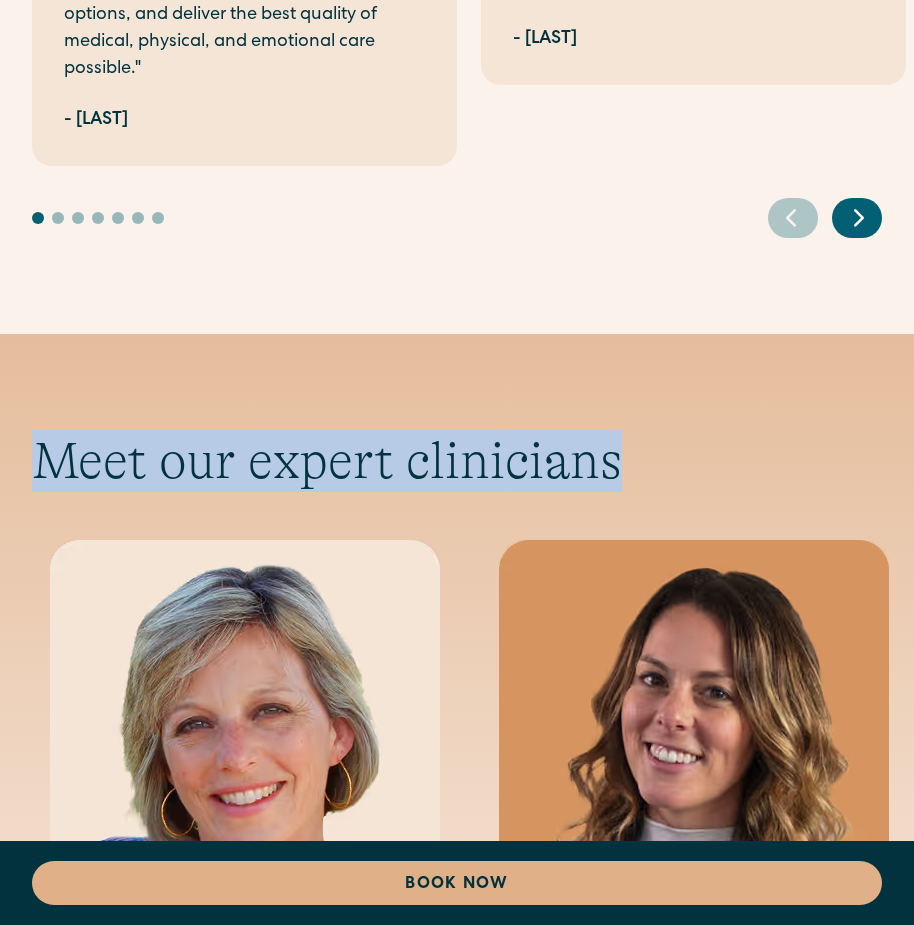 drag, startPoint x: 26, startPoint y: 494, endPoint x: 712, endPoint y: 446, distance: 687.67725 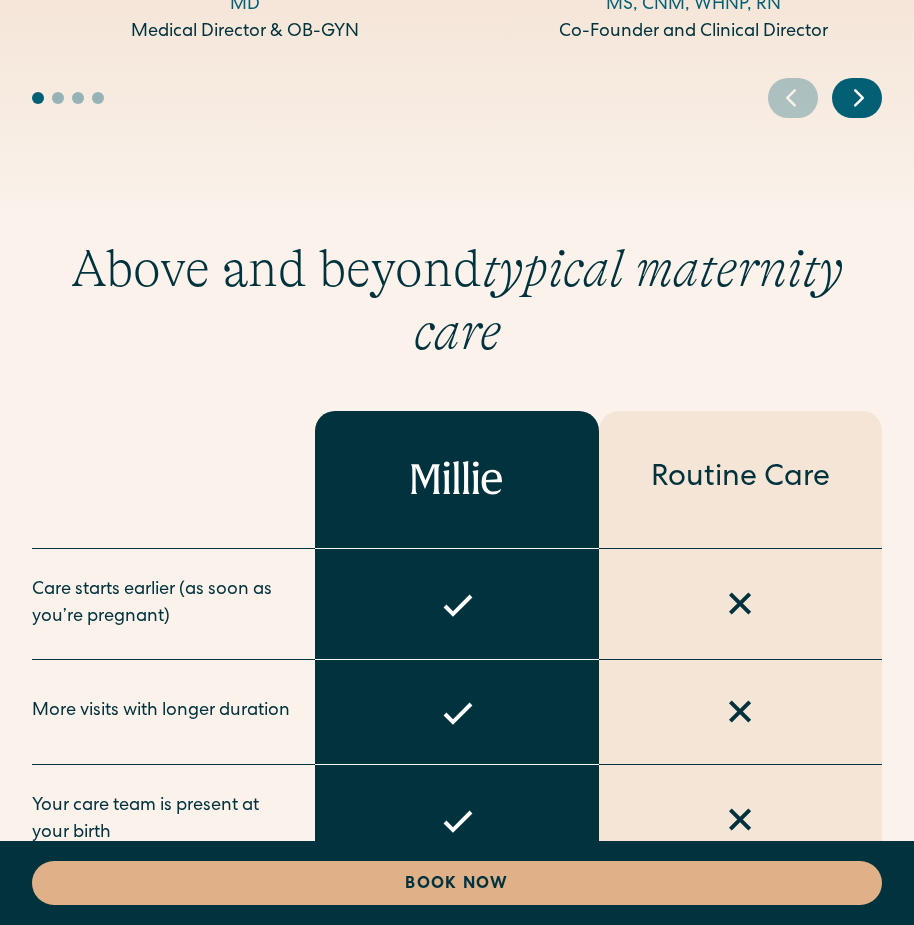 scroll, scrollTop: 10800, scrollLeft: 0, axis: vertical 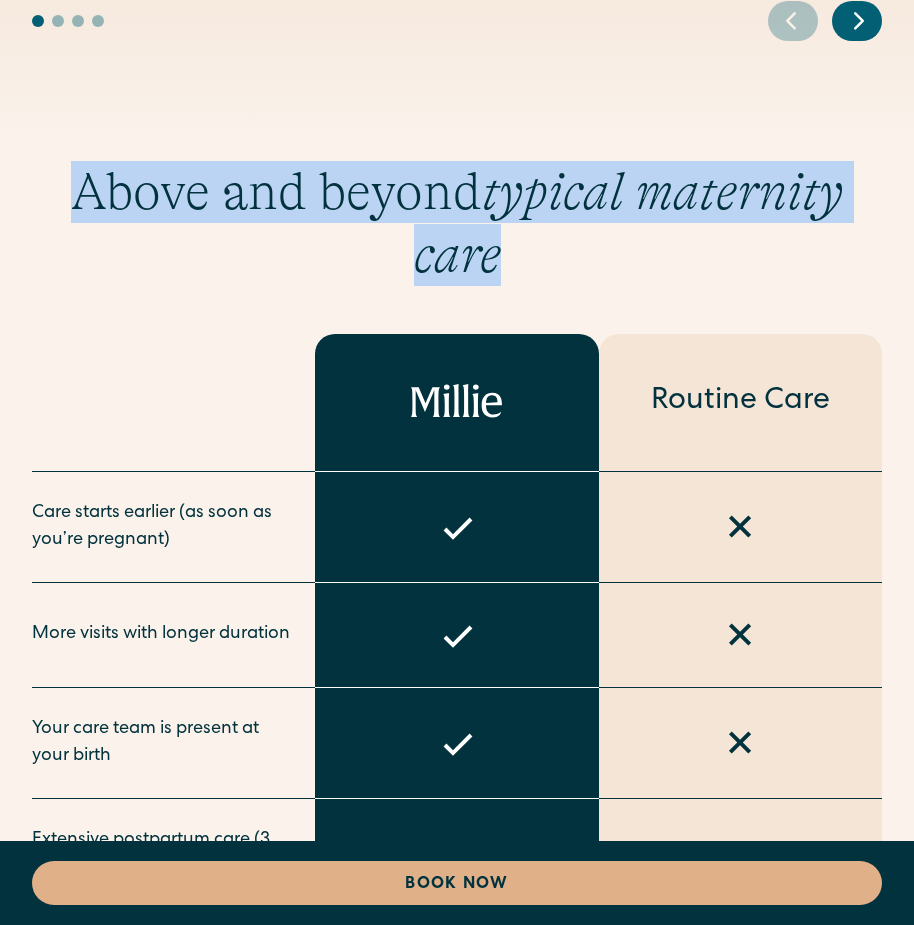 drag, startPoint x: 45, startPoint y: 218, endPoint x: 613, endPoint y: 300, distance: 573.8885 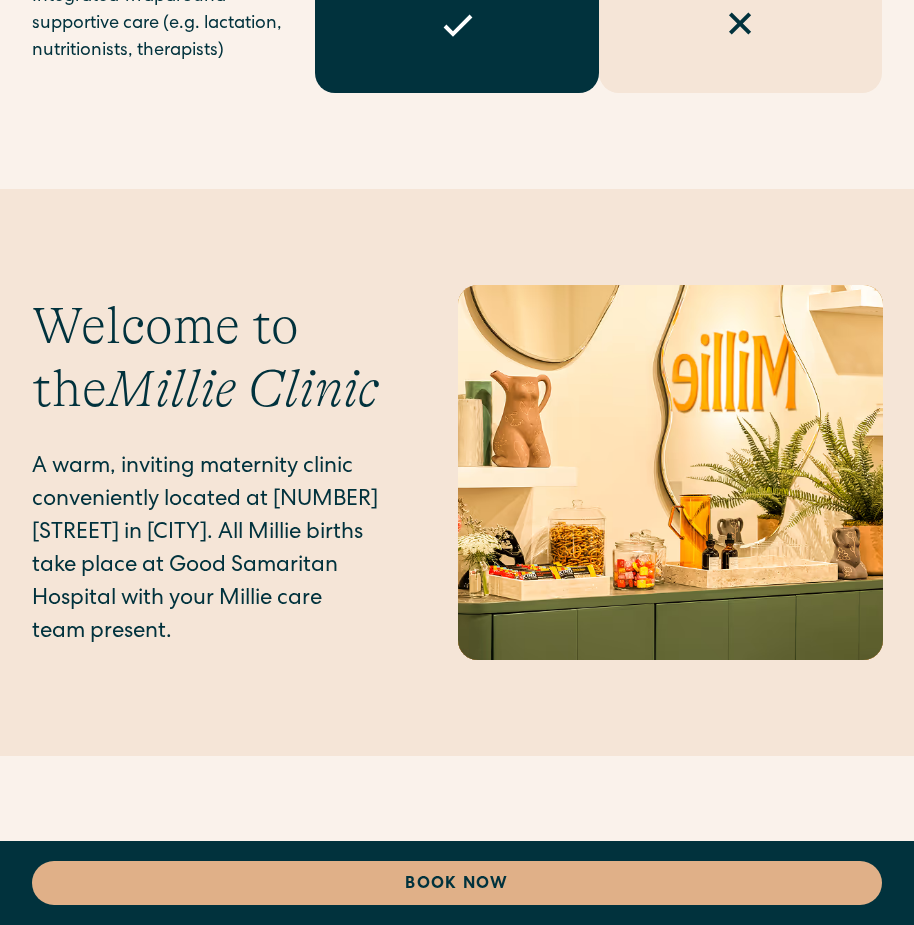 scroll, scrollTop: 12500, scrollLeft: 0, axis: vertical 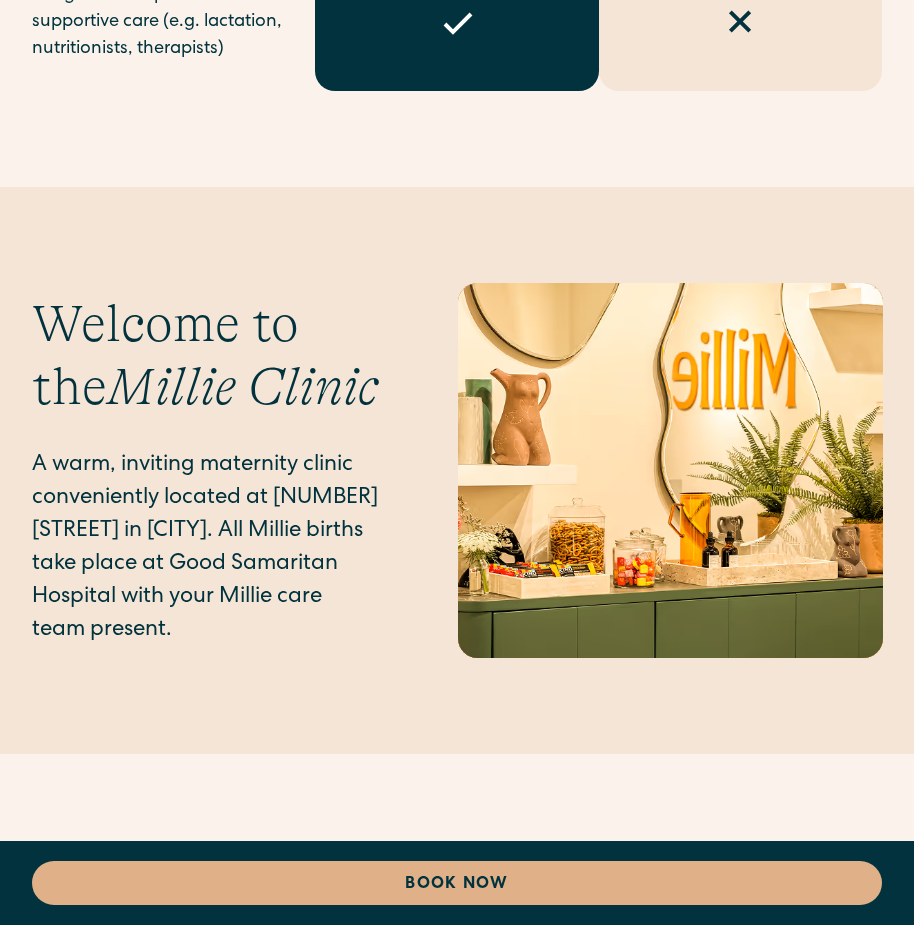 drag, startPoint x: 293, startPoint y: 656, endPoint x: 366, endPoint y: 767, distance: 132.8533 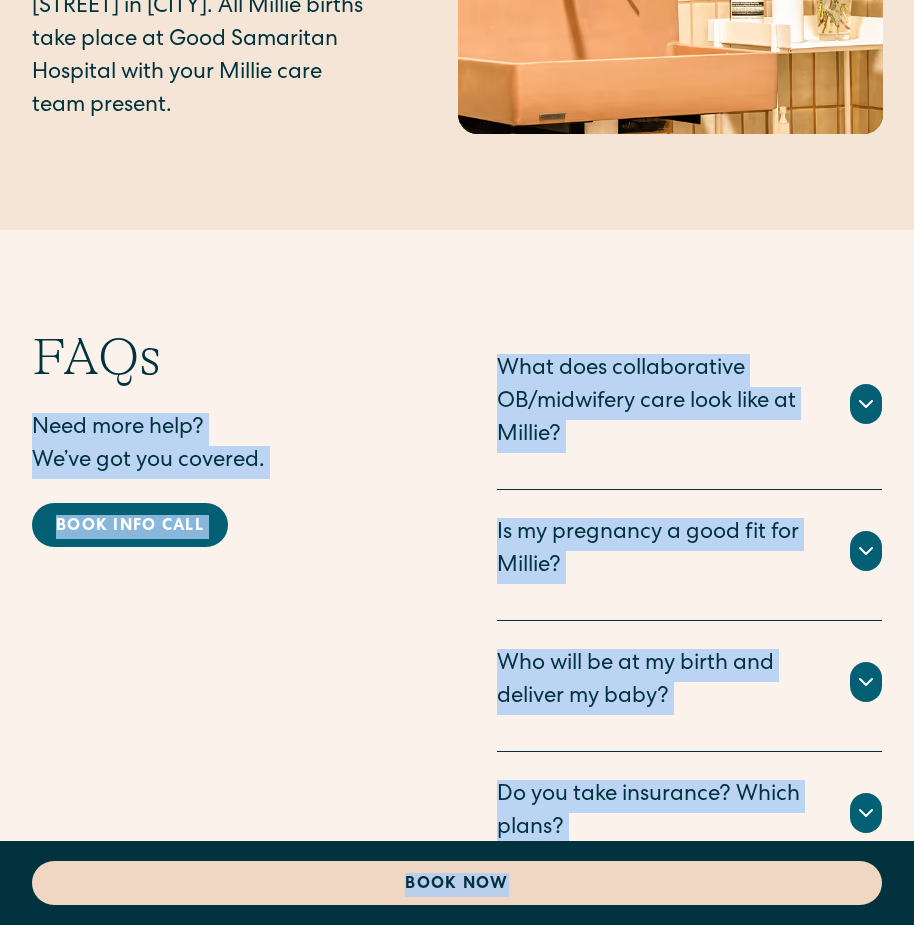 scroll, scrollTop: 13042, scrollLeft: 0, axis: vertical 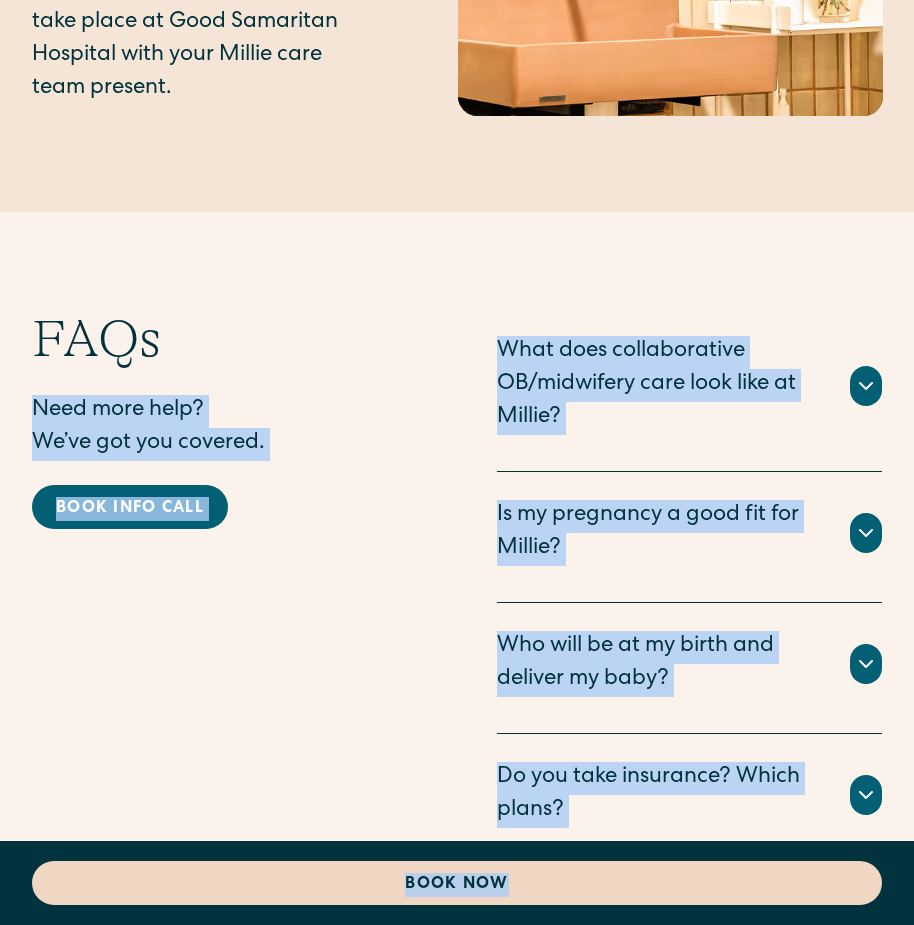 drag, startPoint x: 438, startPoint y: 750, endPoint x: 550, endPoint y: 898, distance: 185.60173 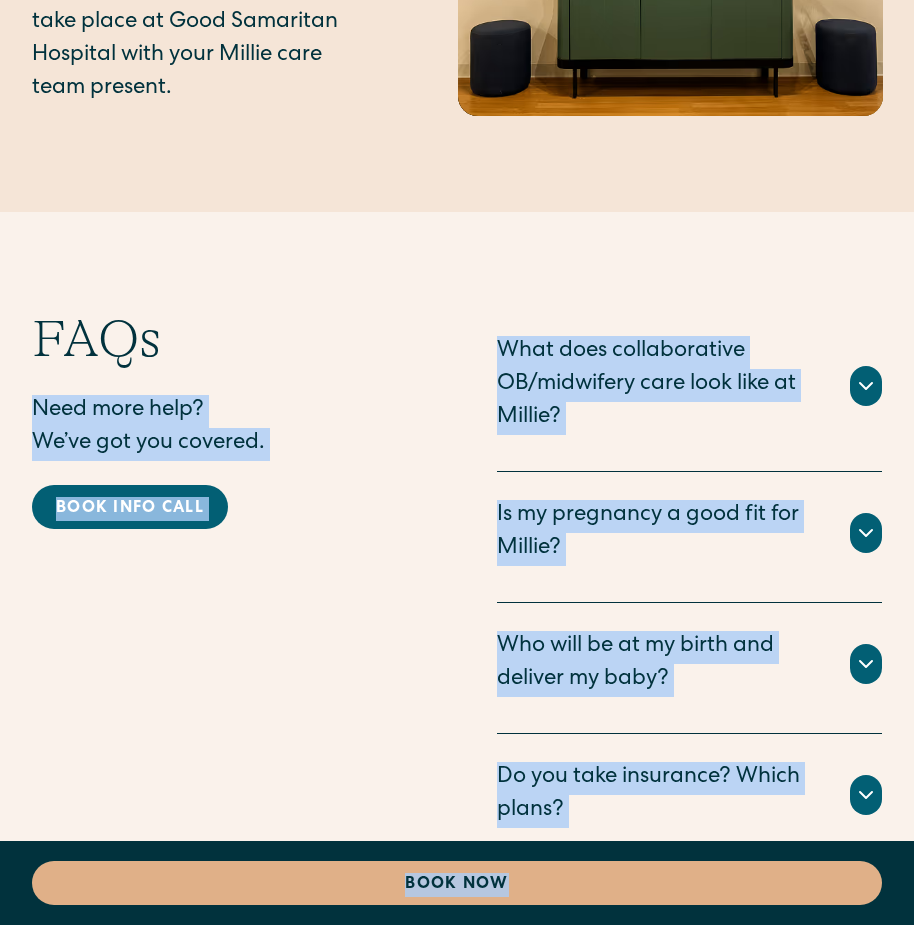 click on "FAQs Need more help? We’ve got you covered. Book info call" at bounding box center [224, 639] 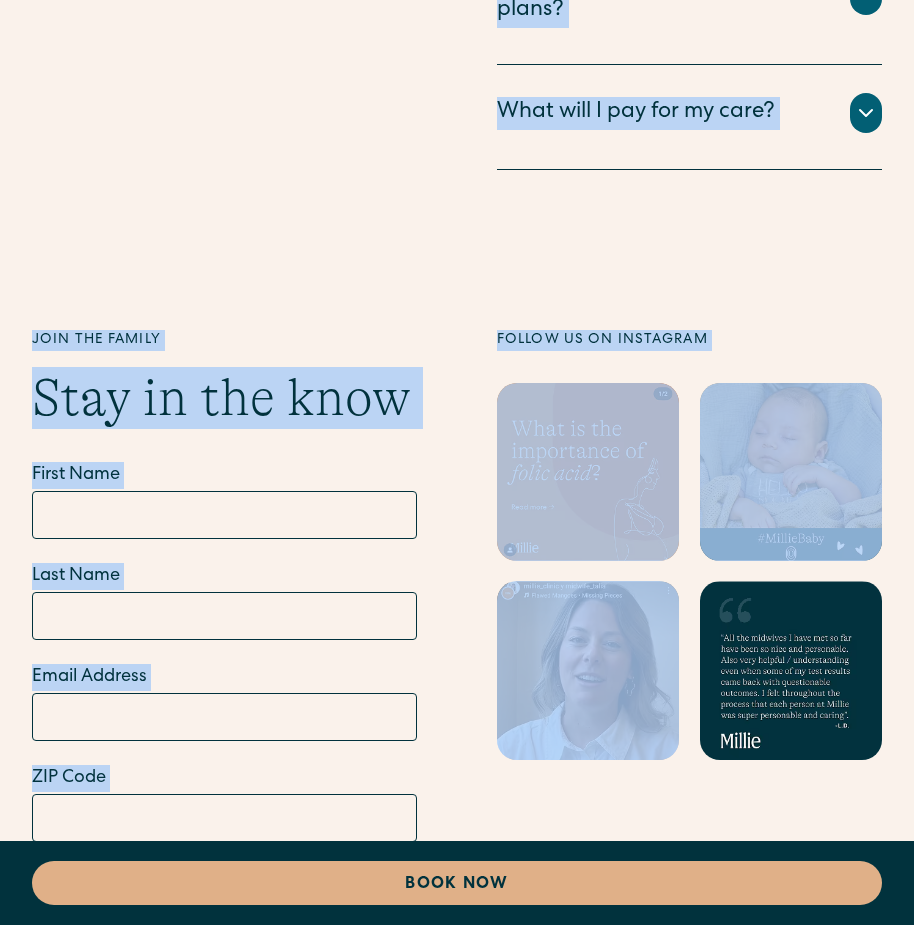 drag, startPoint x: 316, startPoint y: 602, endPoint x: 479, endPoint y: 970, distance: 402.48355 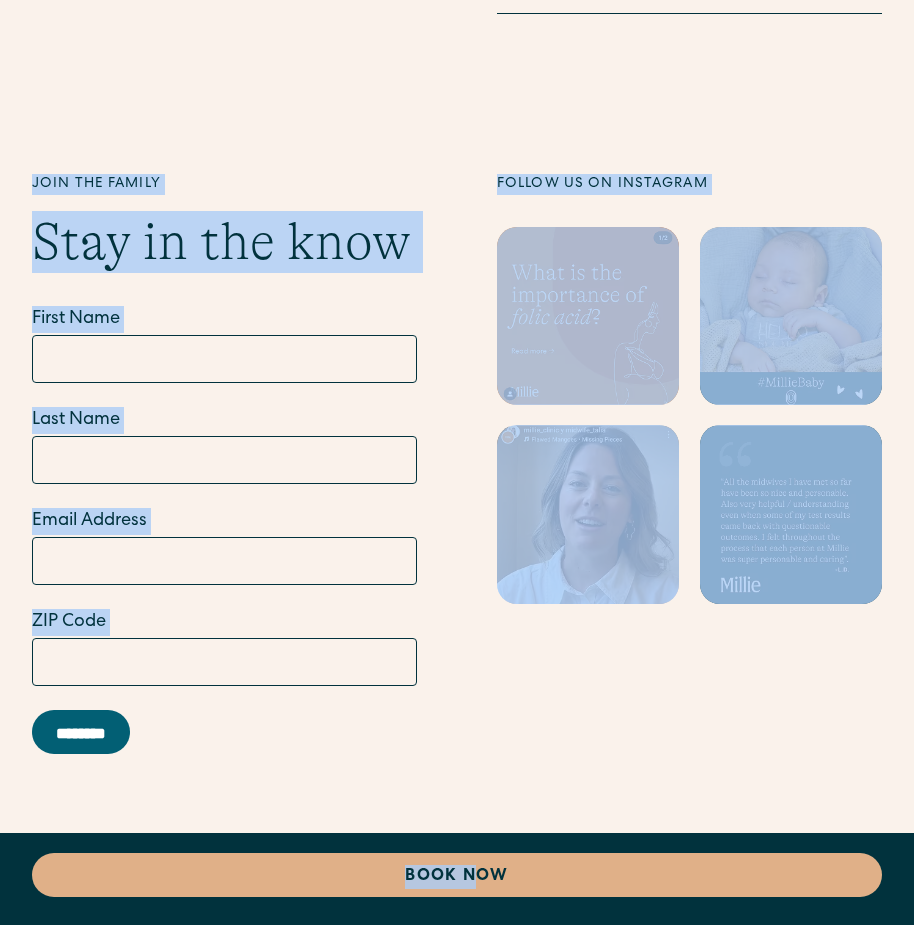 click on "Join the family Stay in the know First Name Last Name Email Address ZIP Code ******** Thank you! Your submission has been received! Oops! Something went wrong while submitting the form. Follow us on Instagram" at bounding box center (457, 471) 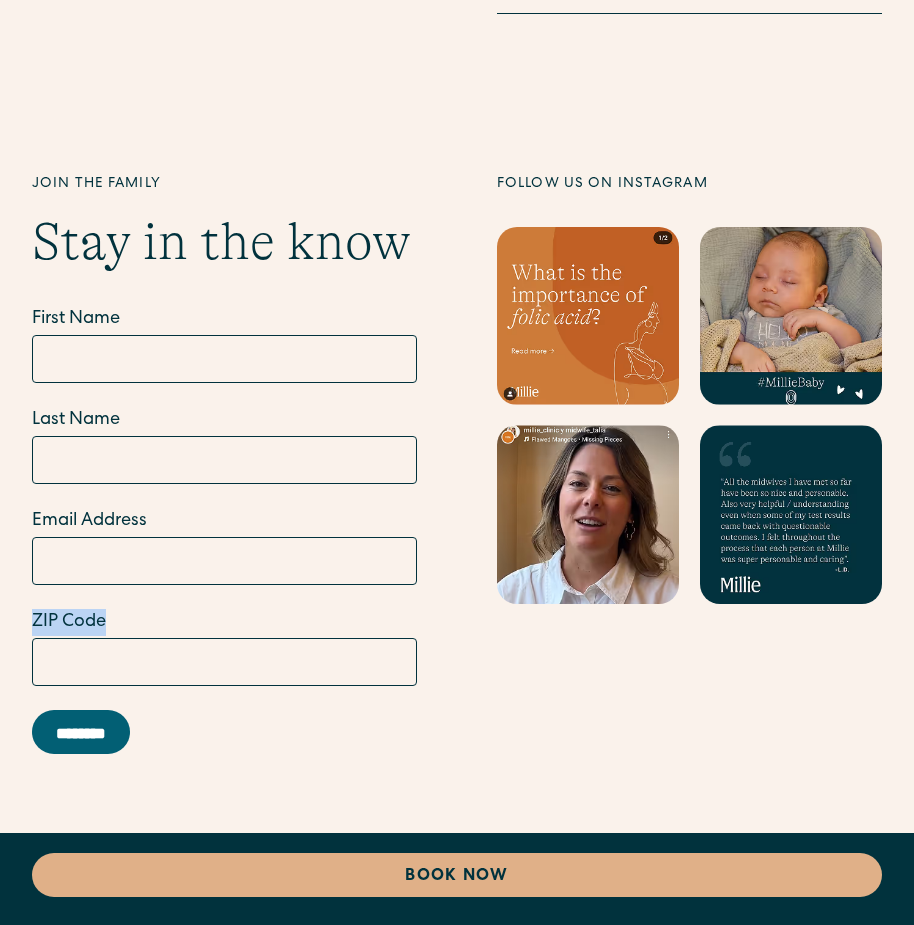 click on "Join the family Stay in the know First Name Last Name Email Address ZIP Code ******** Thank you! Your submission has been received! Oops! Something went wrong while submitting the form. Follow us on Instagram" at bounding box center [457, 471] 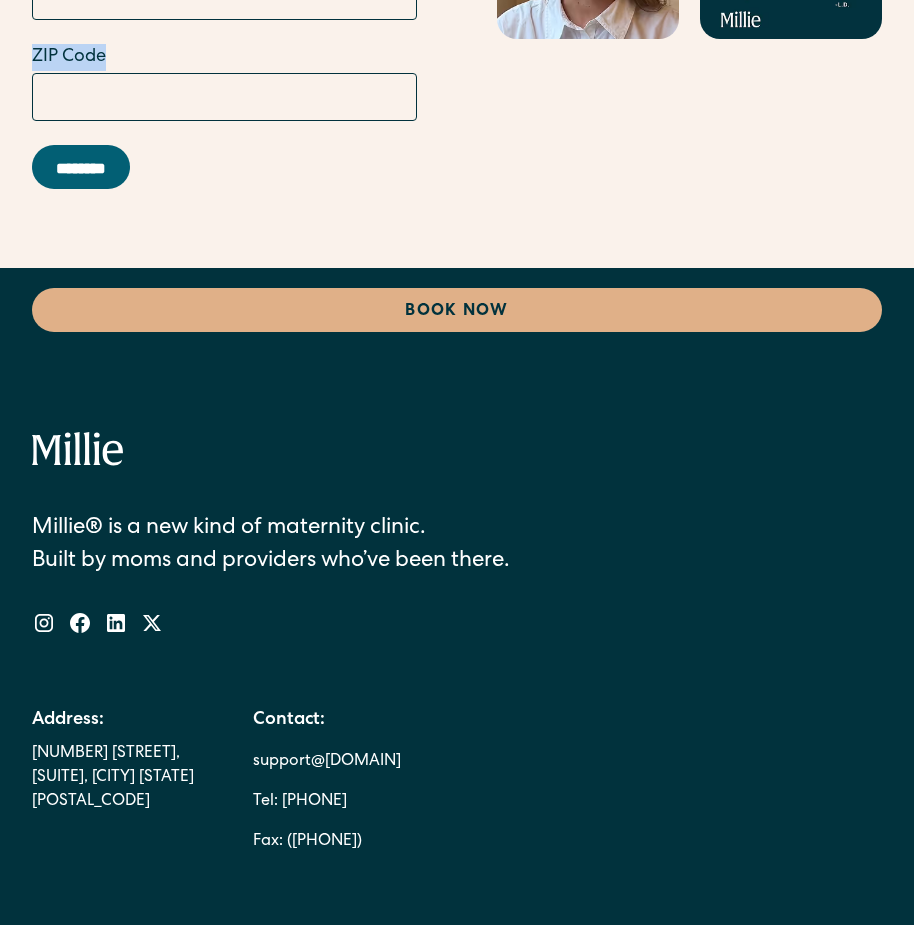 scroll, scrollTop: 14598, scrollLeft: 0, axis: vertical 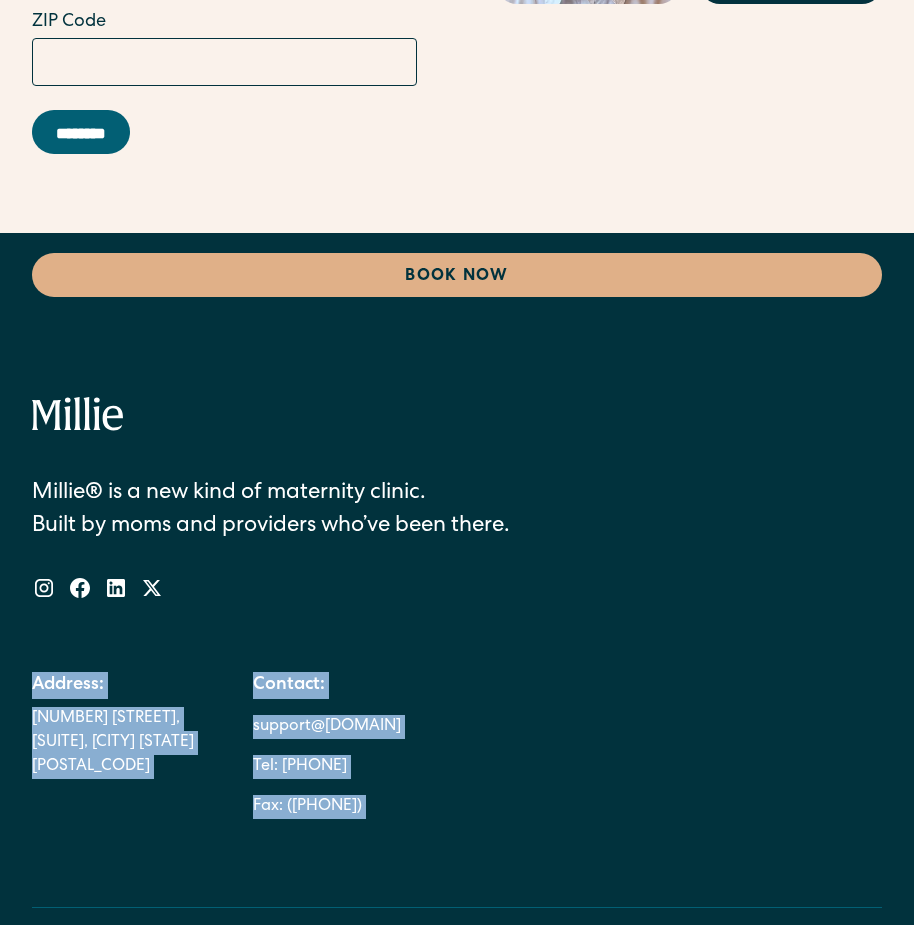 drag, startPoint x: 206, startPoint y: 664, endPoint x: 418, endPoint y: 970, distance: 372.26334 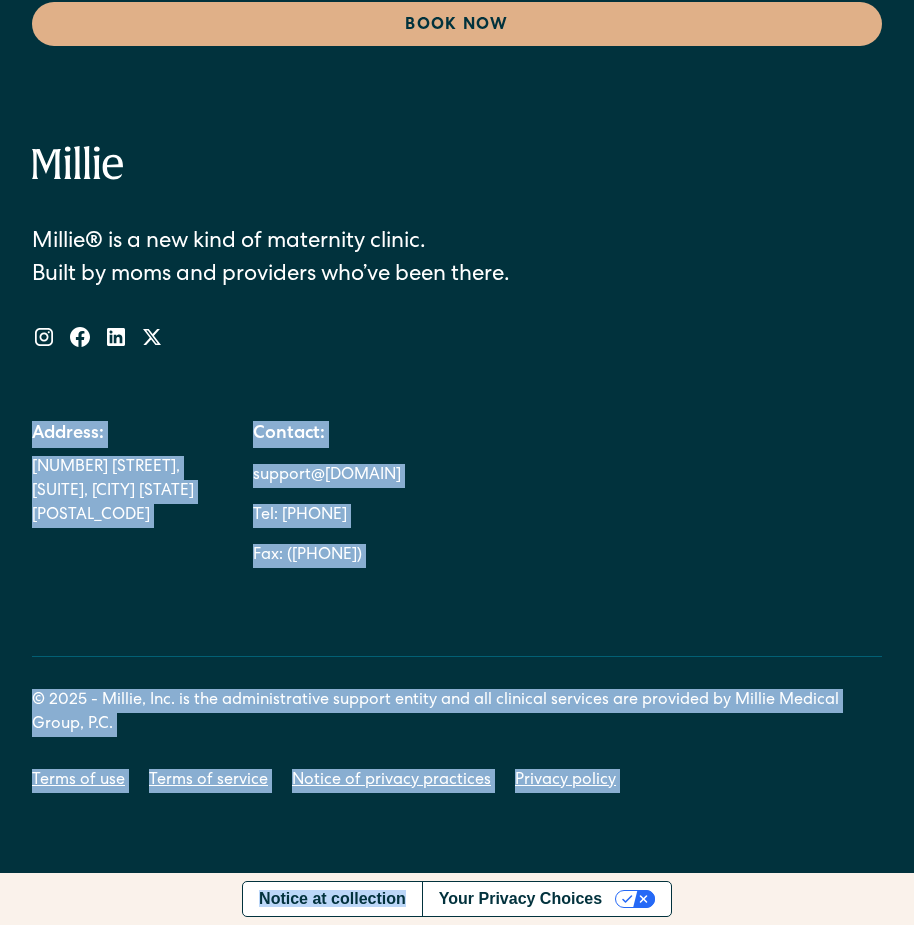 click on "Millie® is a new kind of maternity clinic. Built by moms and providers who’ve been there.
Address: [NUMBER] [STREET], [SUITE], [CITY] [STATE] [POSTAL_CODE] Contact: support@[DOMAIN] Tel: (408) [PHONE] Fax: (408) [PHONE]" at bounding box center (457, 401) 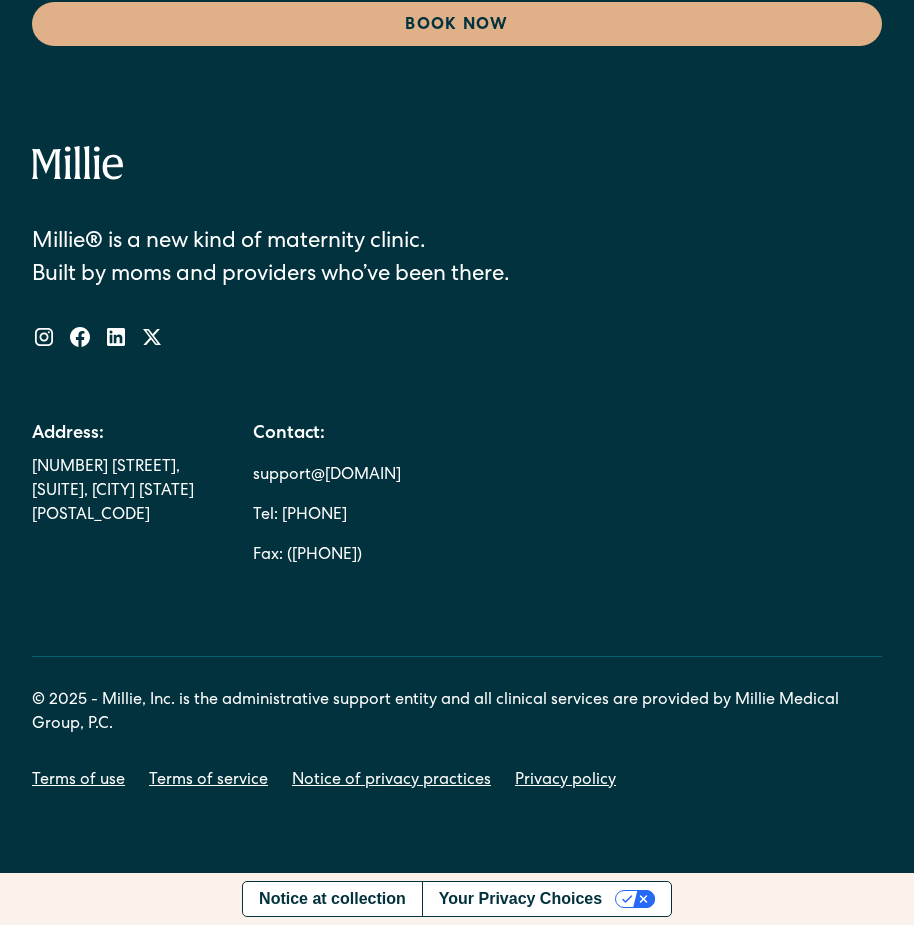 click on "Notice of privacy practices" at bounding box center (391, 781) 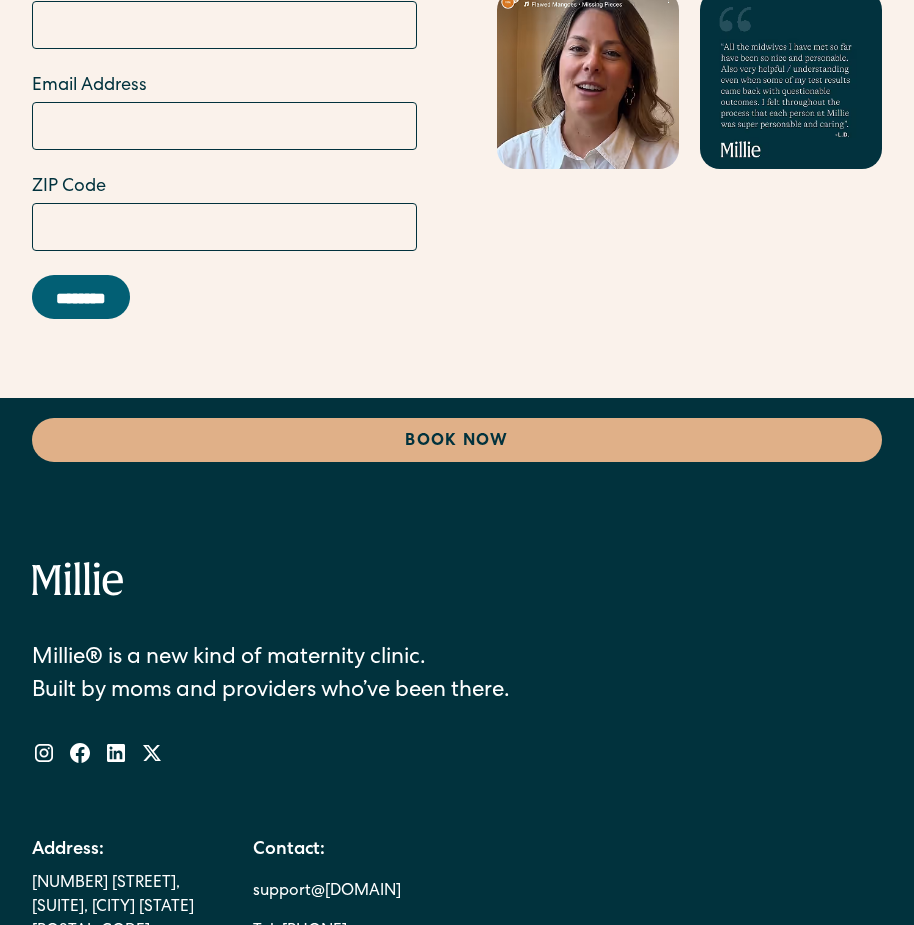 scroll, scrollTop: 14429, scrollLeft: 0, axis: vertical 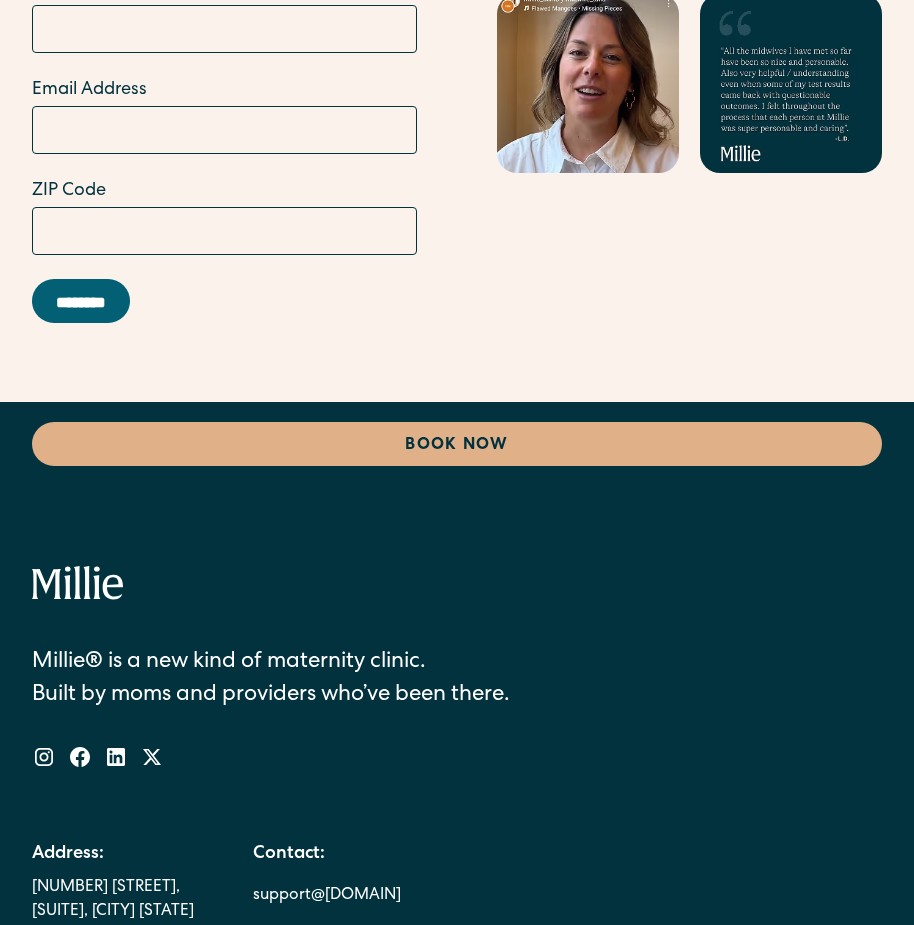 click on "Book Now" at bounding box center (457, 444) 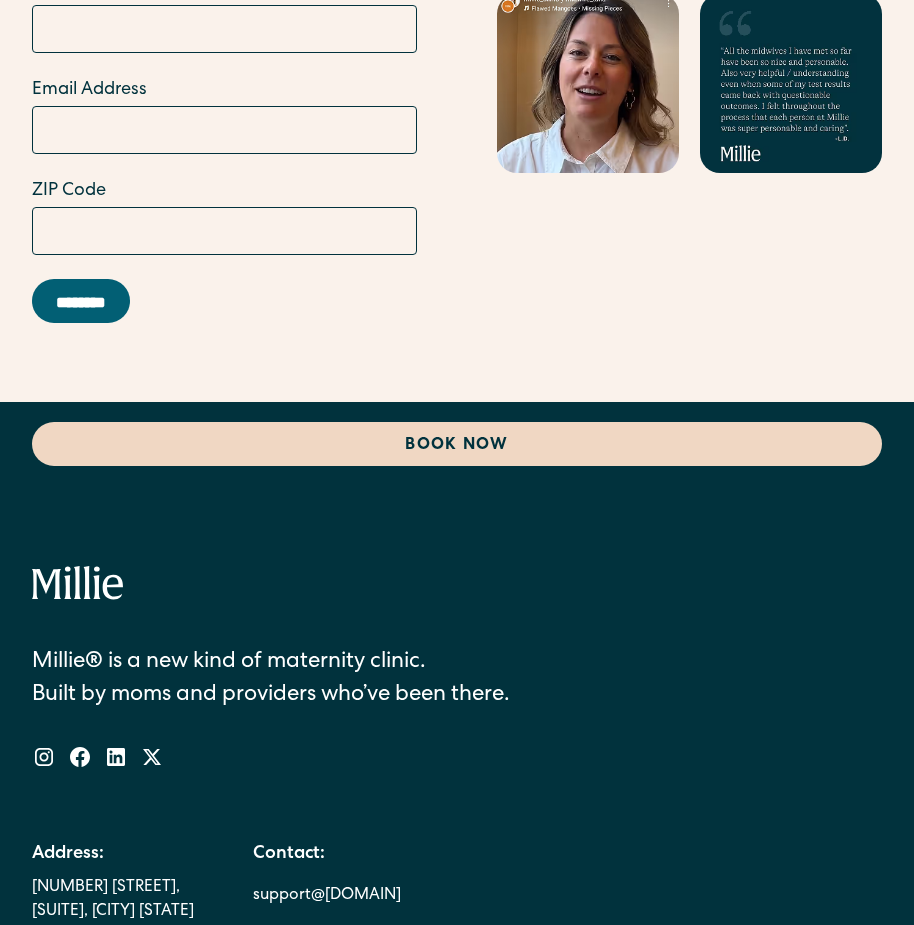 click on "Book Now" at bounding box center (457, 444) 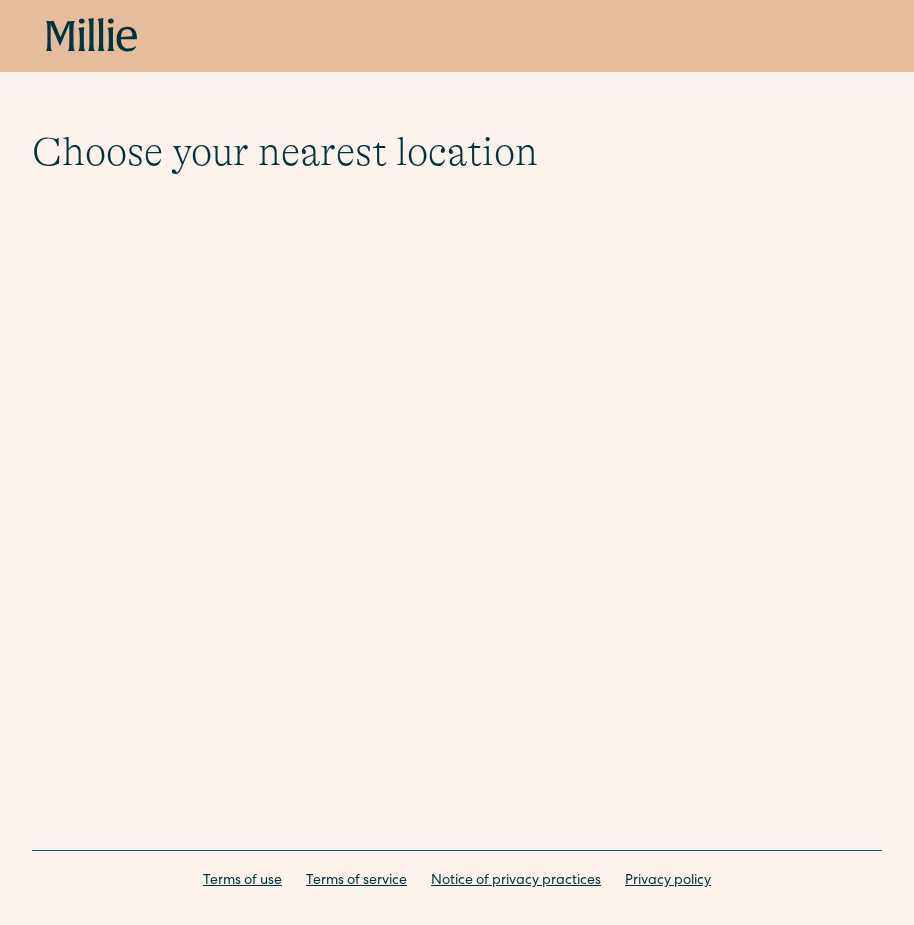 scroll, scrollTop: 0, scrollLeft: 0, axis: both 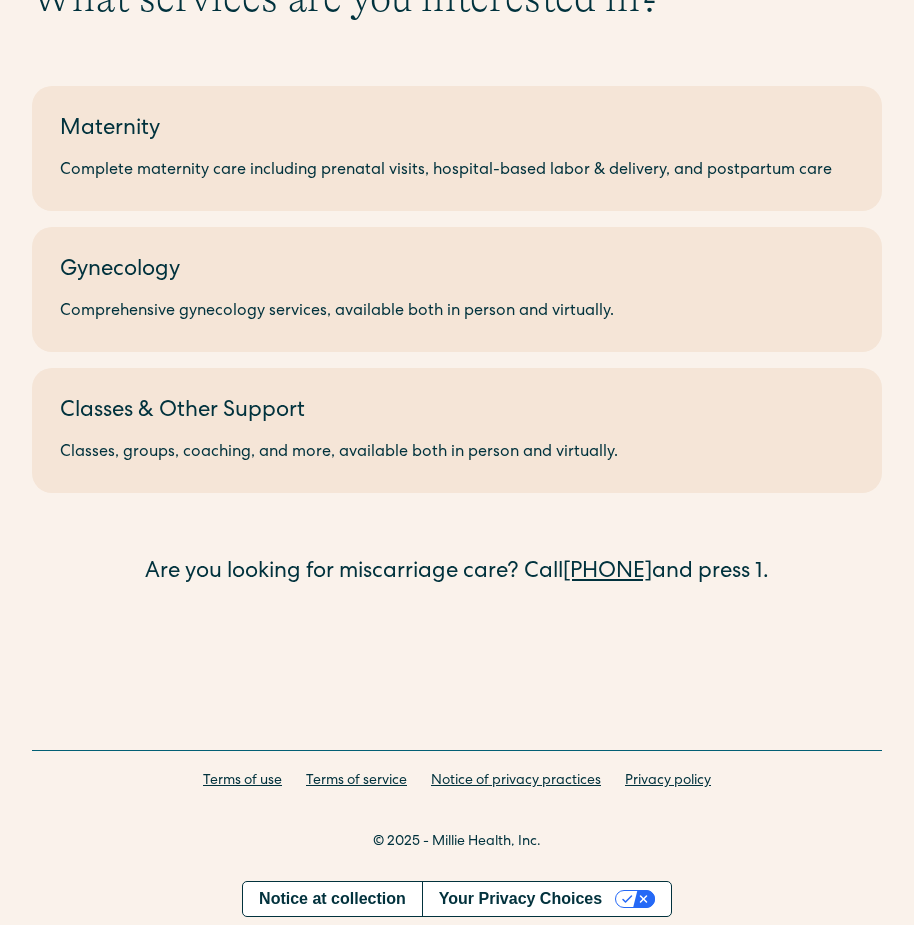 drag, startPoint x: 77, startPoint y: 563, endPoint x: 844, endPoint y: 630, distance: 769.9208 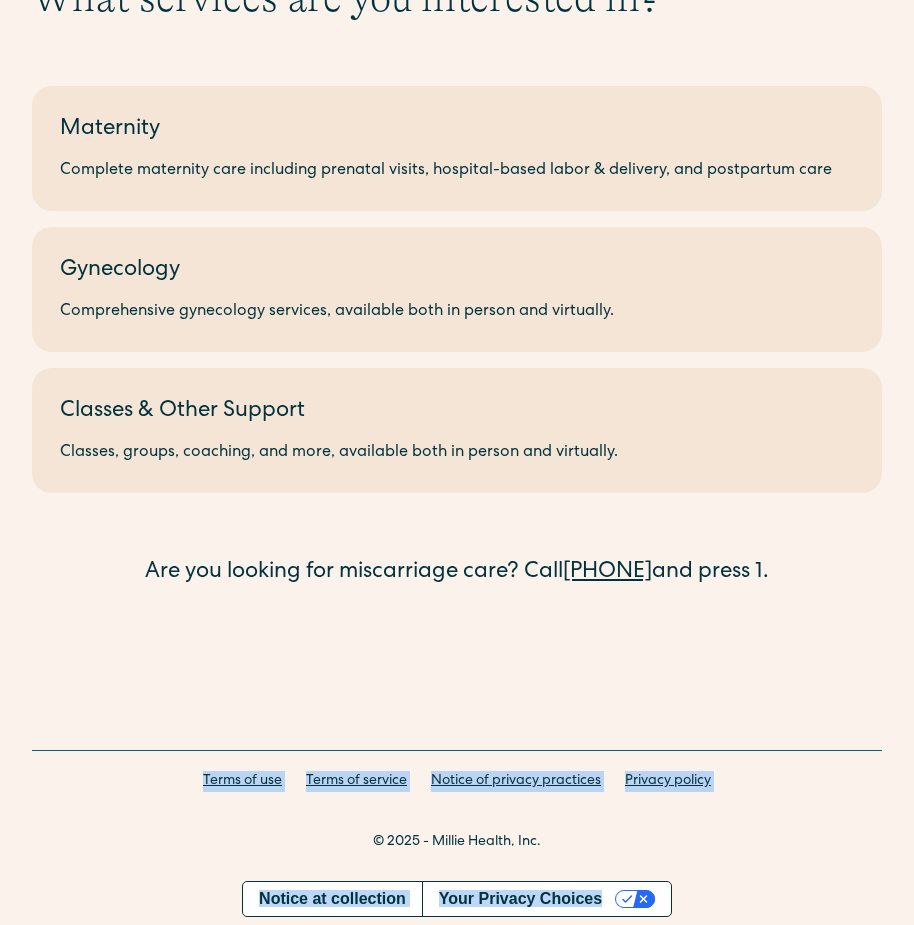 drag, startPoint x: 194, startPoint y: 766, endPoint x: 746, endPoint y: 883, distance: 564.26324 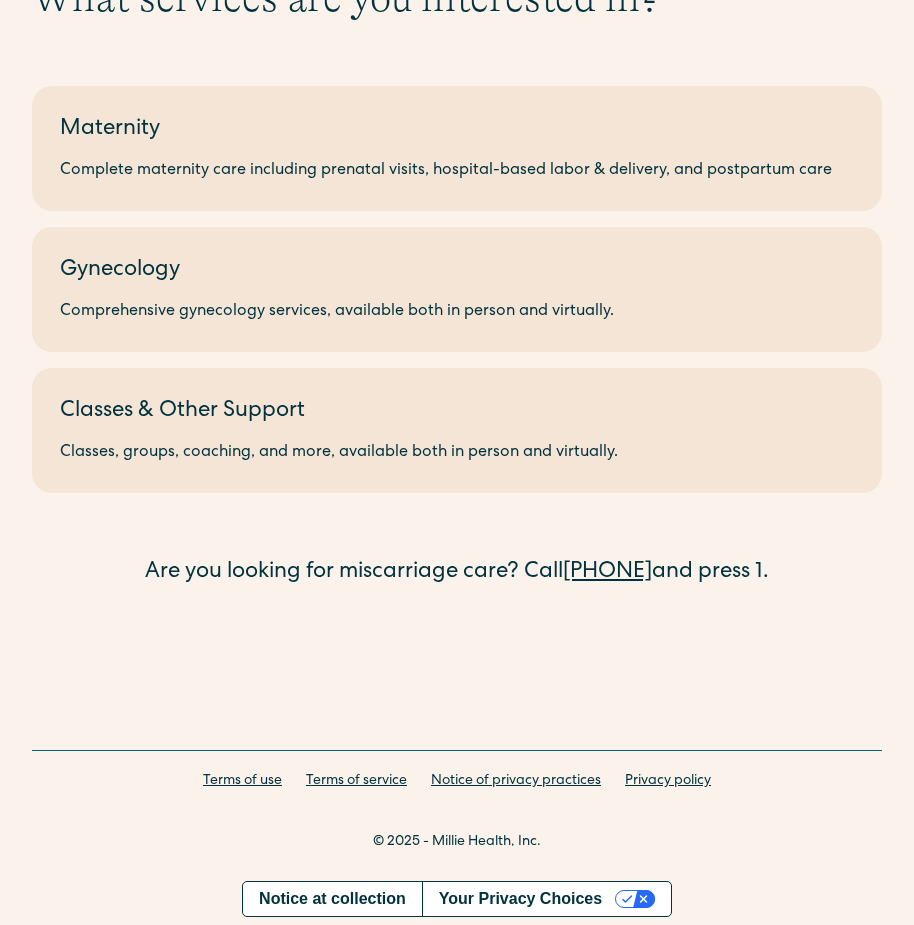 click on "Notice of privacy practices" at bounding box center (516, 781) 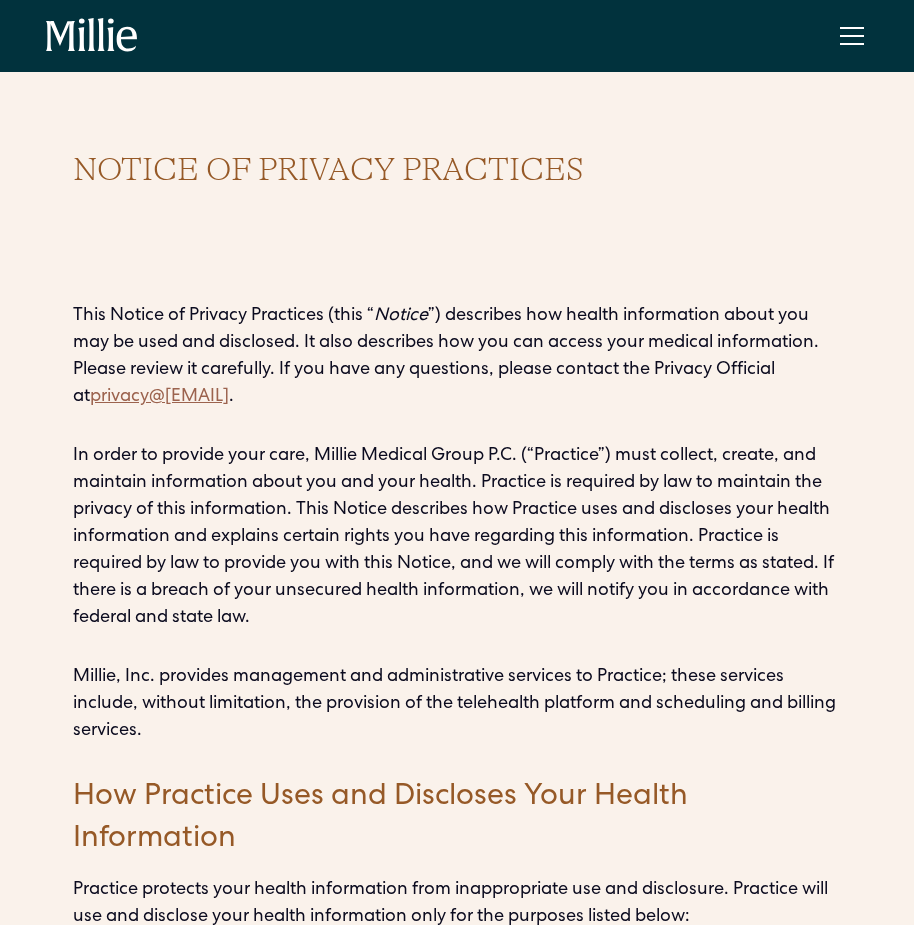 scroll, scrollTop: 0, scrollLeft: 0, axis: both 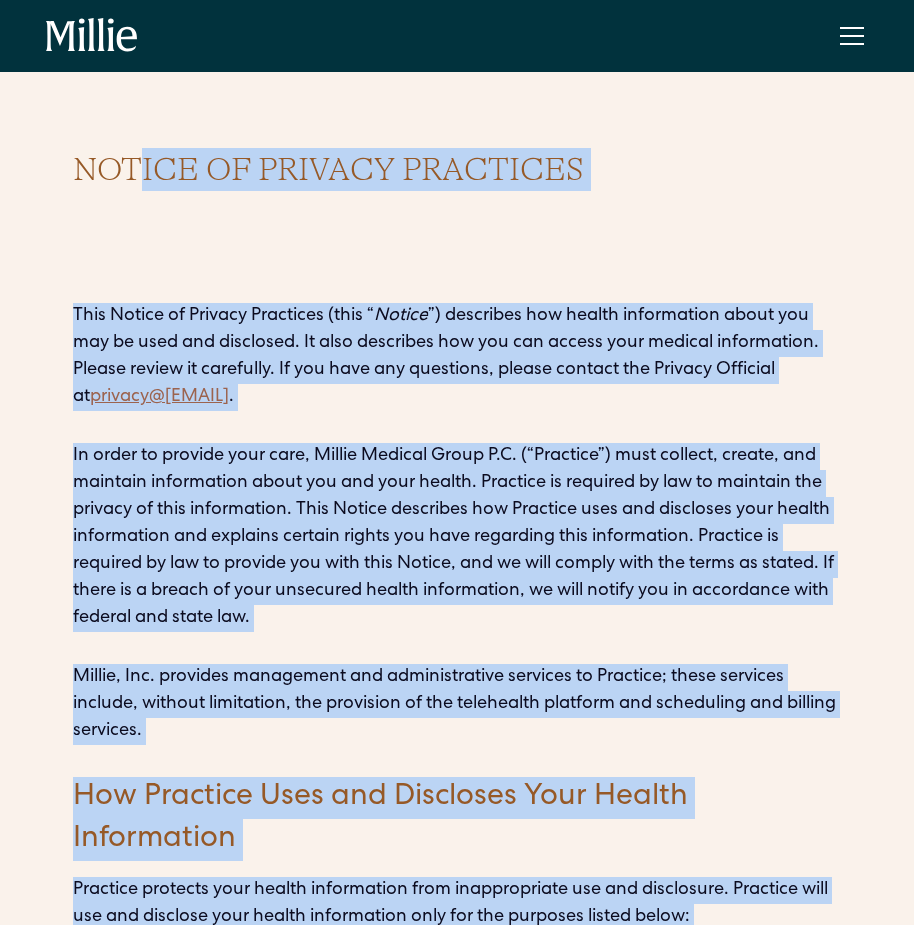 drag, startPoint x: 257, startPoint y: 304, endPoint x: 577, endPoint y: 713, distance: 519.30817 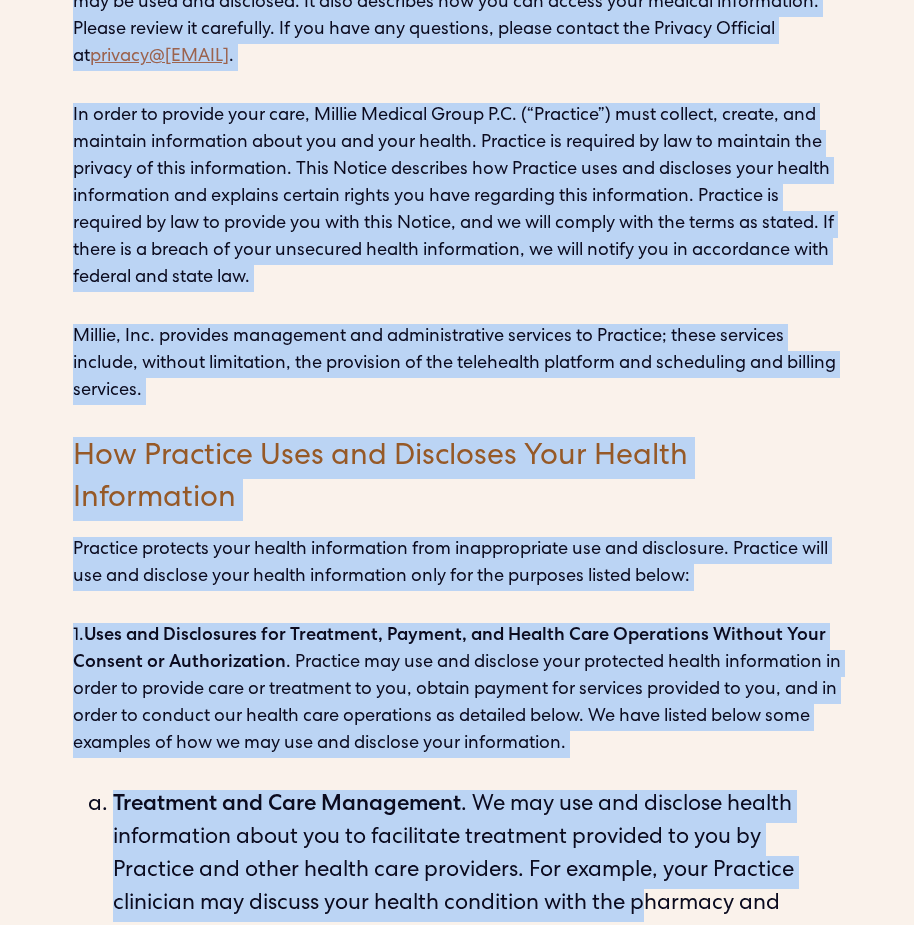 click on "How Practice Uses and Discloses Your Health Information" at bounding box center (457, 479) 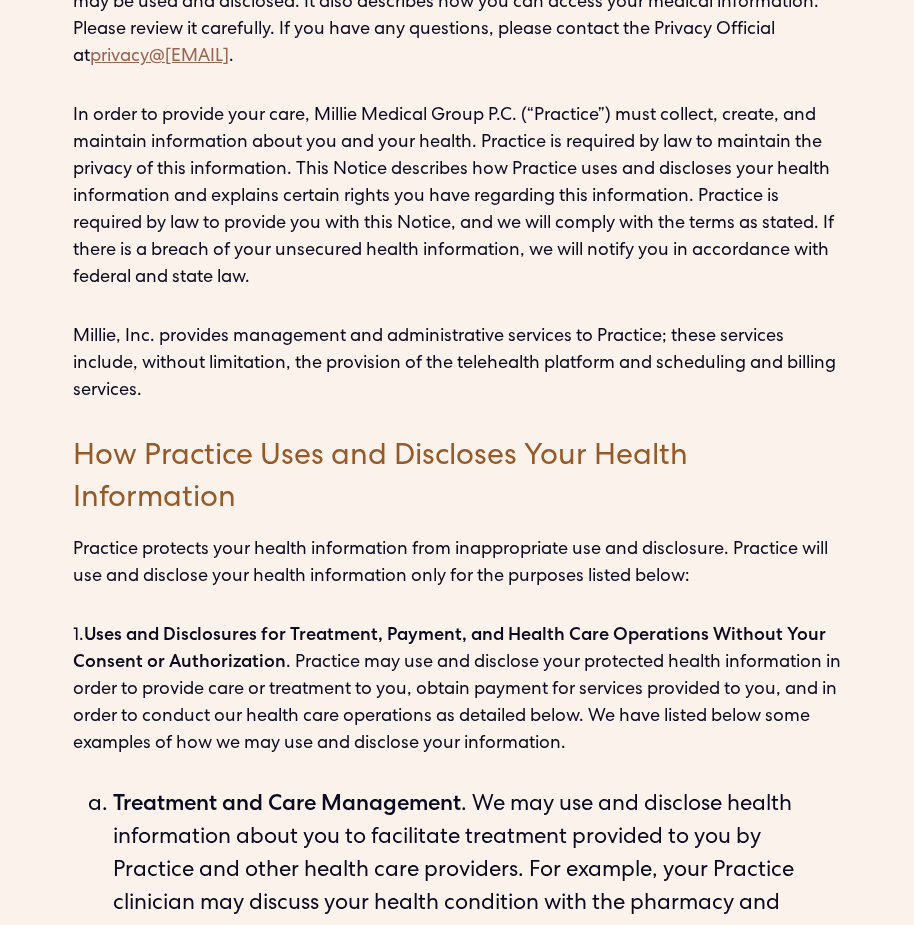 drag, startPoint x: 487, startPoint y: 402, endPoint x: 605, endPoint y: 884, distance: 496.23383 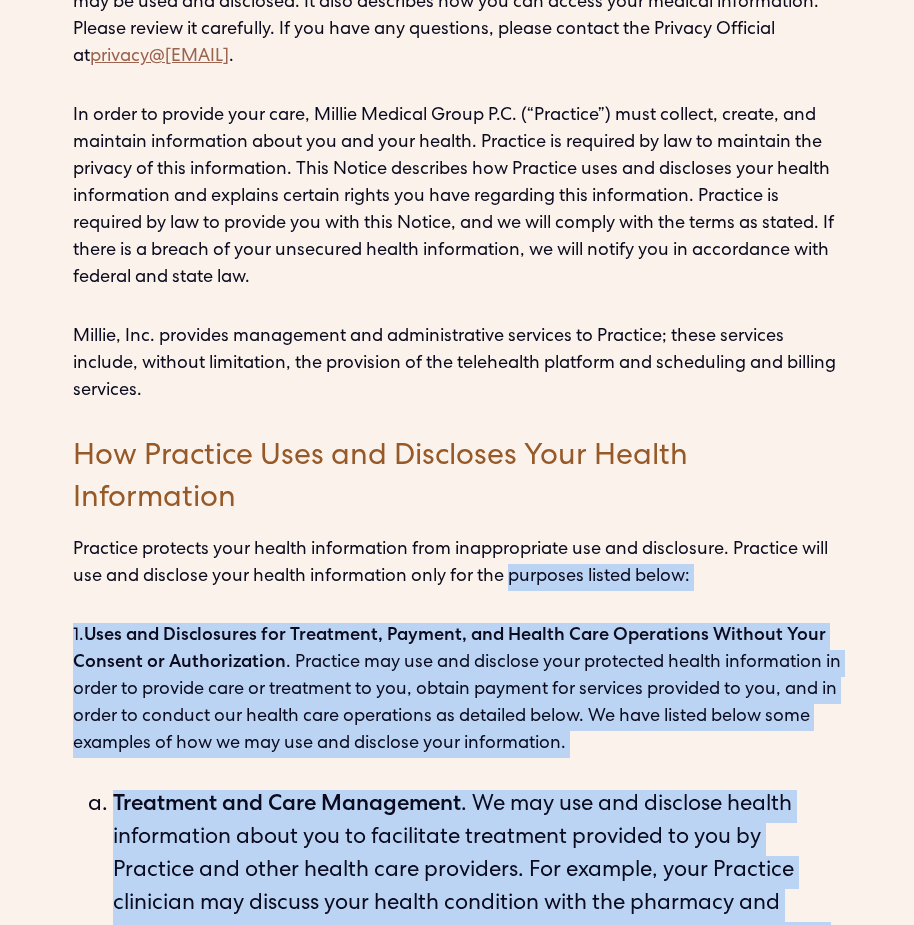 drag, startPoint x: 570, startPoint y: 589, endPoint x: 582, endPoint y: 970, distance: 381.18893 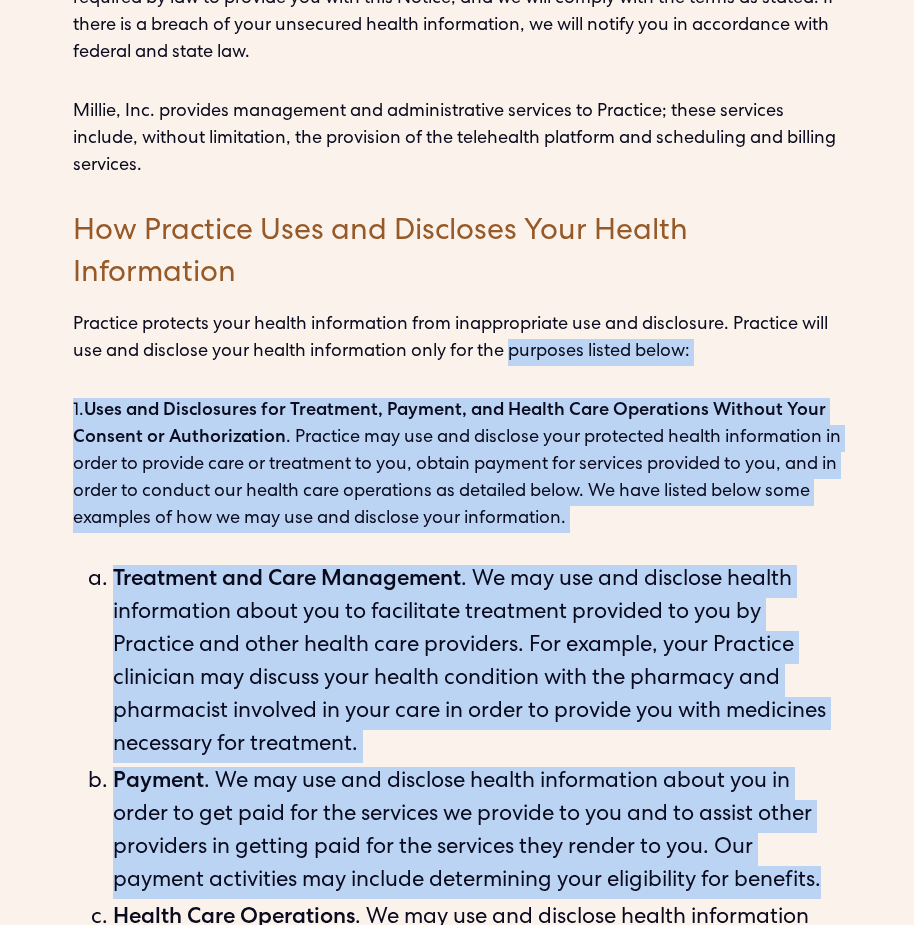 click on "1.  Uses and Disclosures for Treatment, Payment, and Health Care Operations Without Your Consent or Authorization . Practice may use and disclose your protected health information in order to provide care or treatment to you, obtain payment for services provided to you, and in order to conduct our health care operations as detailed below. We have listed below some examples of how we may use and disclose your information." at bounding box center (457, 465) 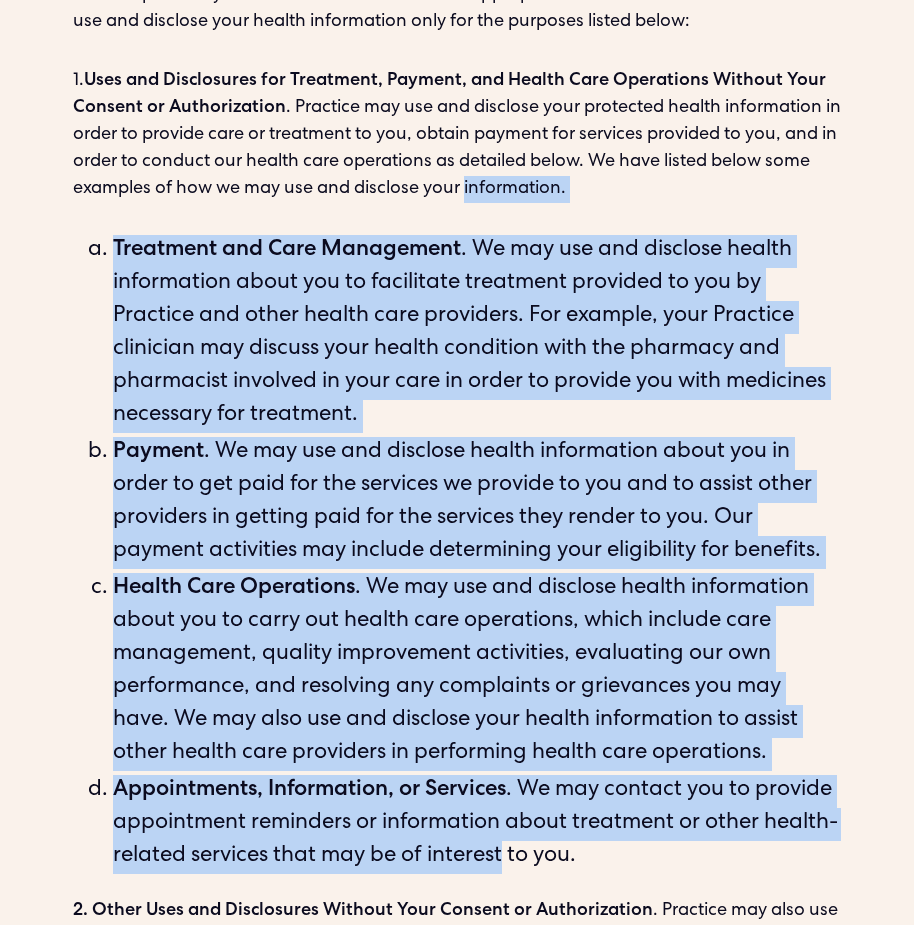 drag, startPoint x: 562, startPoint y: 528, endPoint x: 496, endPoint y: 706, distance: 189.84204 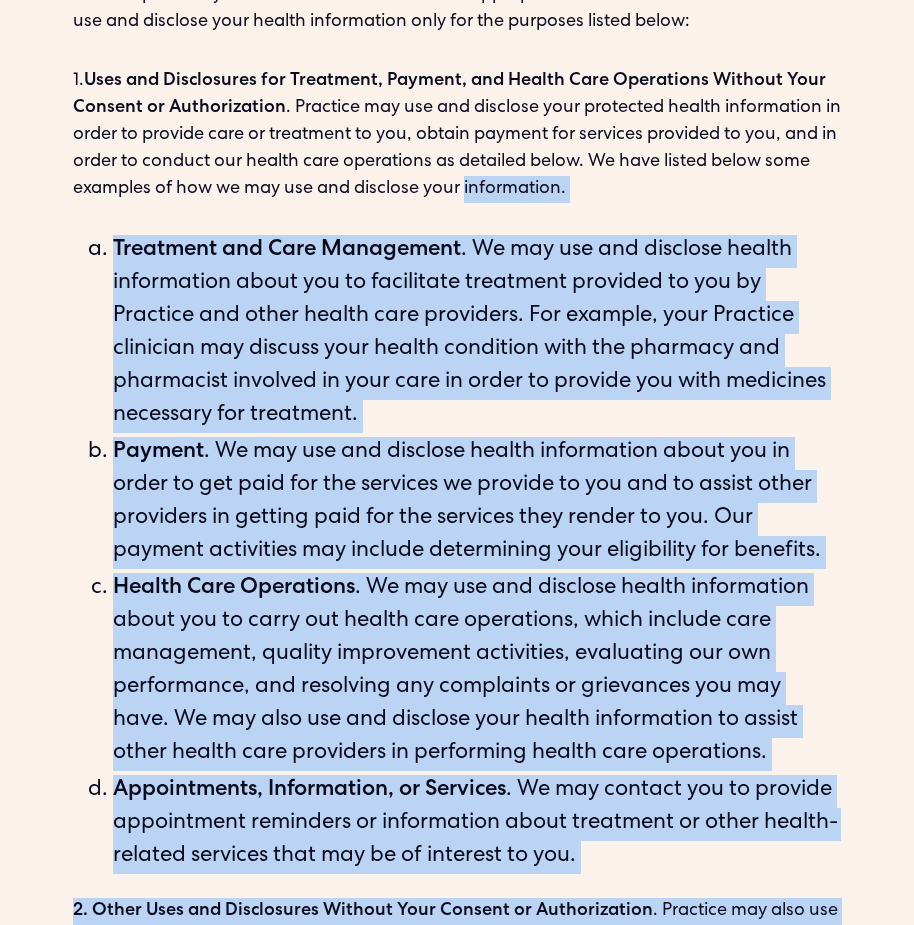 click on "Payment . We may use and disclose health information about you in order to get paid for the services we provide to you and to assist other providers in getting paid for the services they render to you. Our payment activities may include determining your eligibility for benefits." at bounding box center (477, 503) 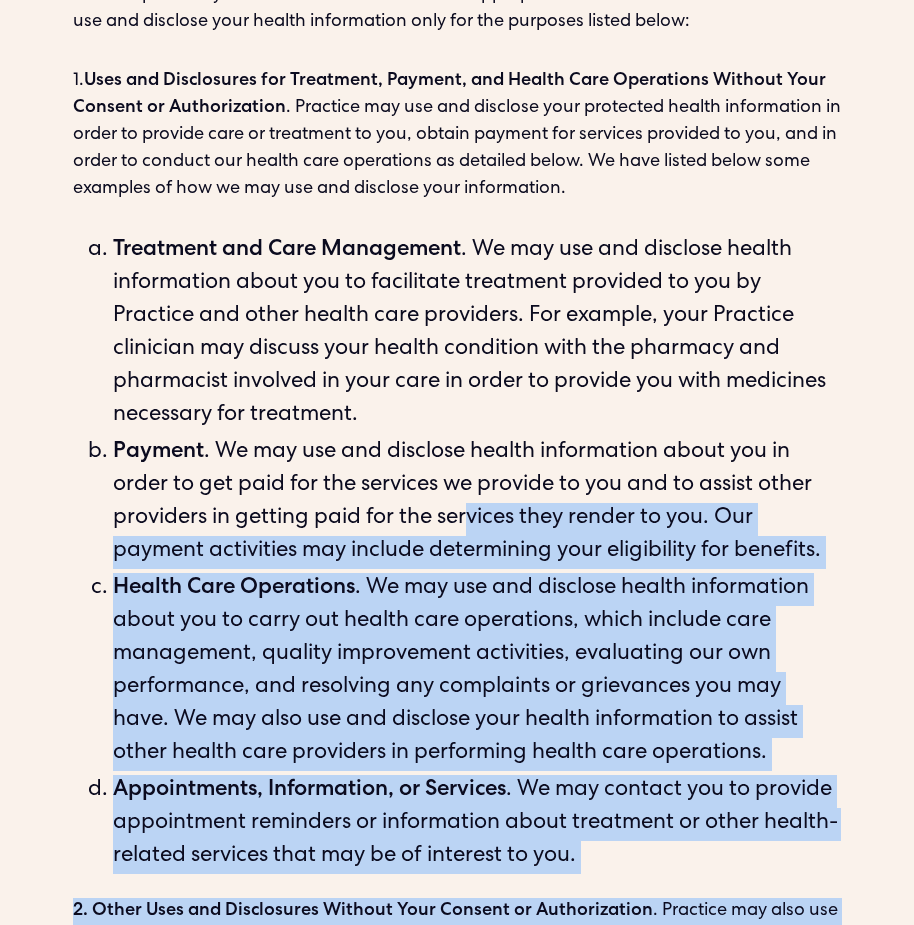 drag, startPoint x: 474, startPoint y: 510, endPoint x: 459, endPoint y: 522, distance: 19.209373 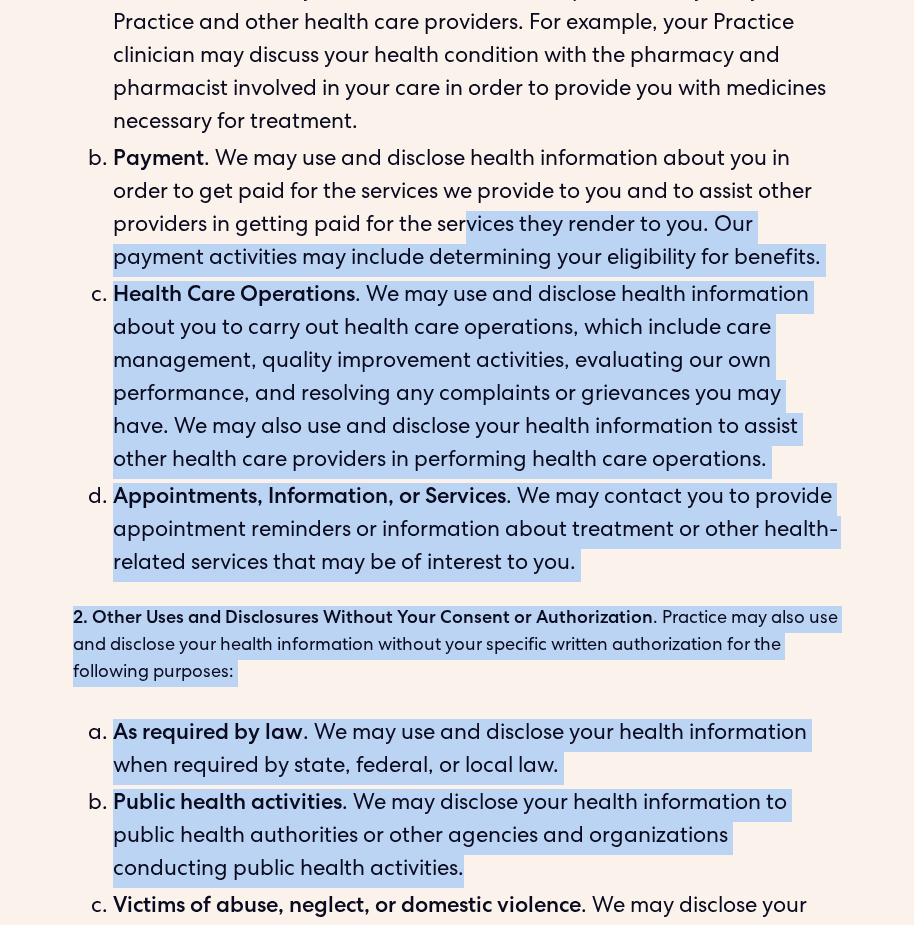 click on "Health Care Operations . We may use and disclose health information about you to carry out health care operations, which include care management, quality improvement activities, evaluating our own performance, and resolving any complaints or grievances you may have. We may also use and disclose your health information to assist other health care providers in performing health care operations." at bounding box center (477, 380) 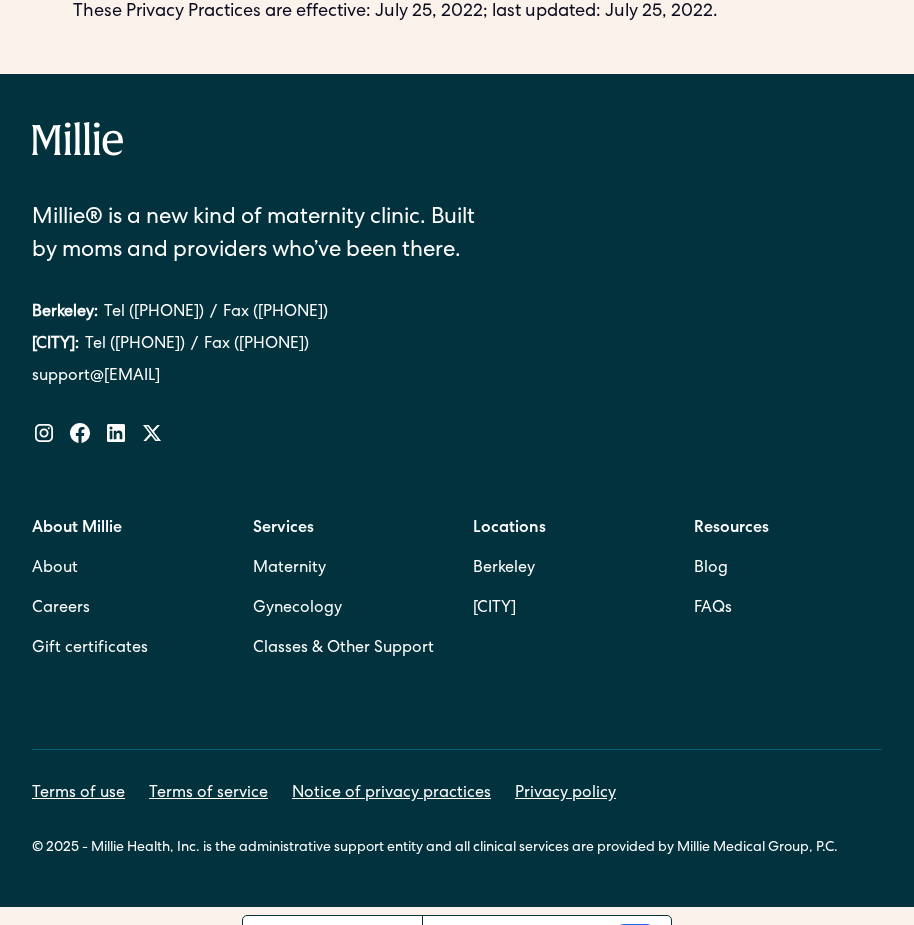 scroll, scrollTop: 6152, scrollLeft: 0, axis: vertical 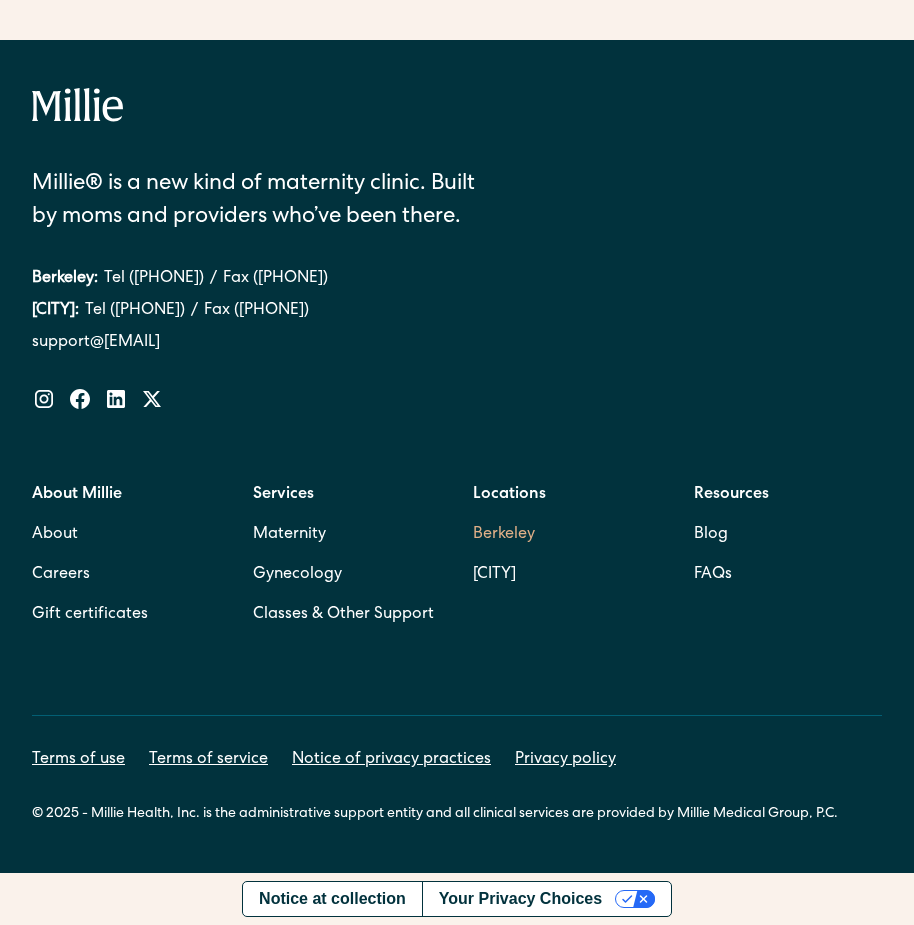 click on "Berkeley" at bounding box center (504, 535) 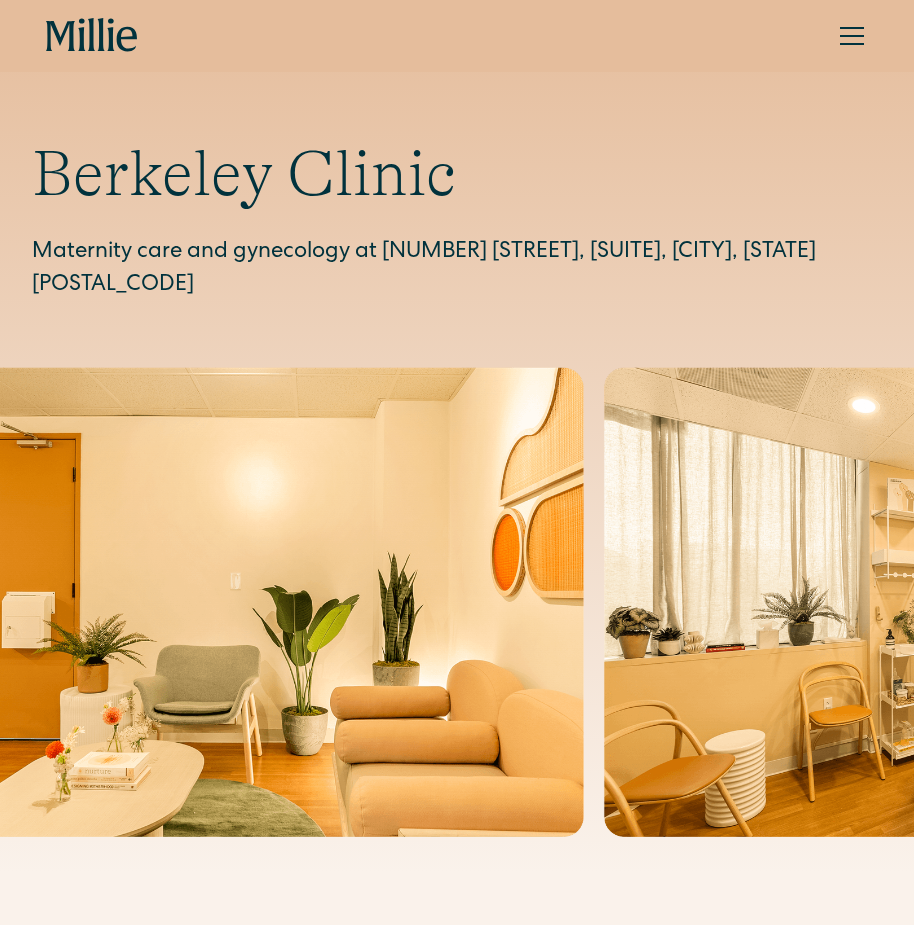 scroll, scrollTop: 0, scrollLeft: 0, axis: both 